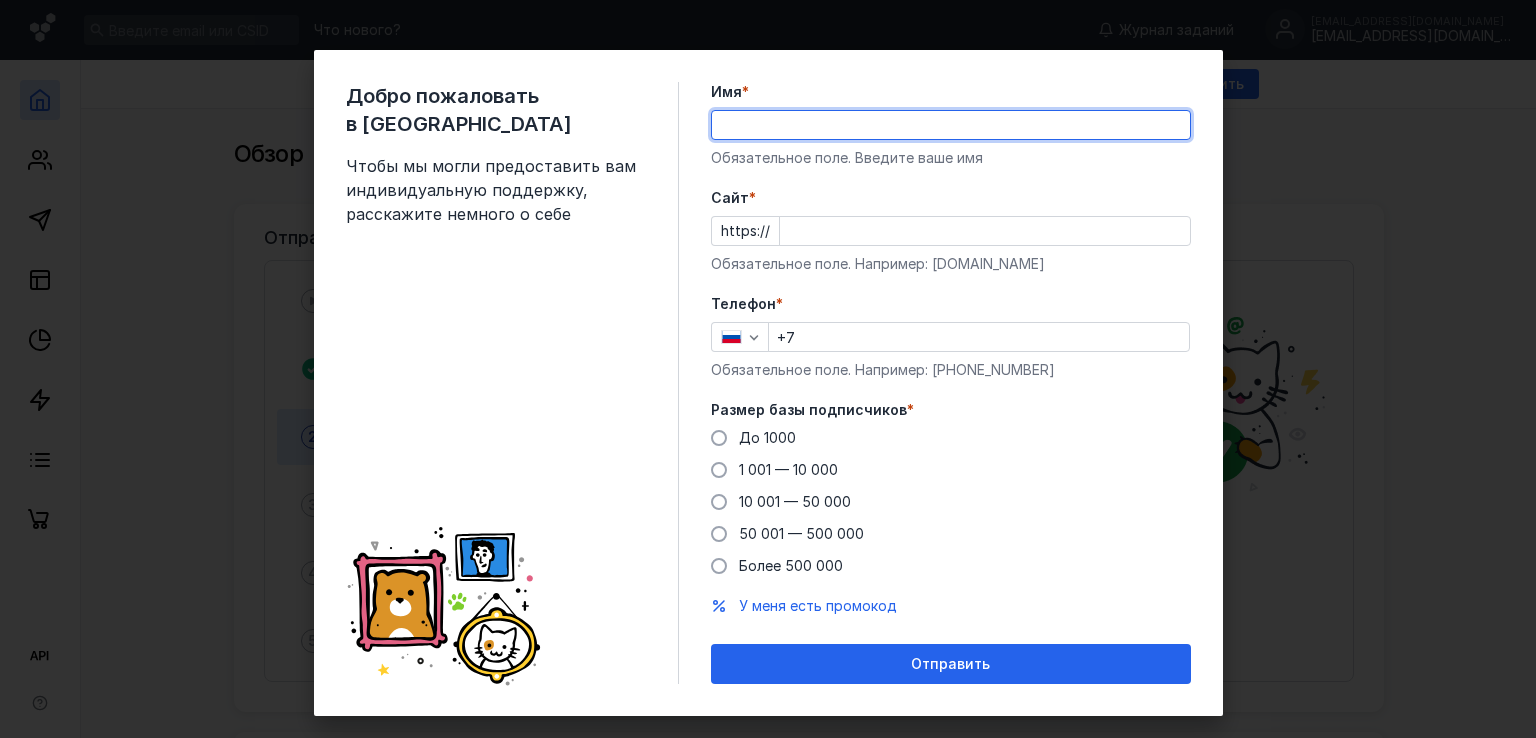 scroll, scrollTop: 0, scrollLeft: 0, axis: both 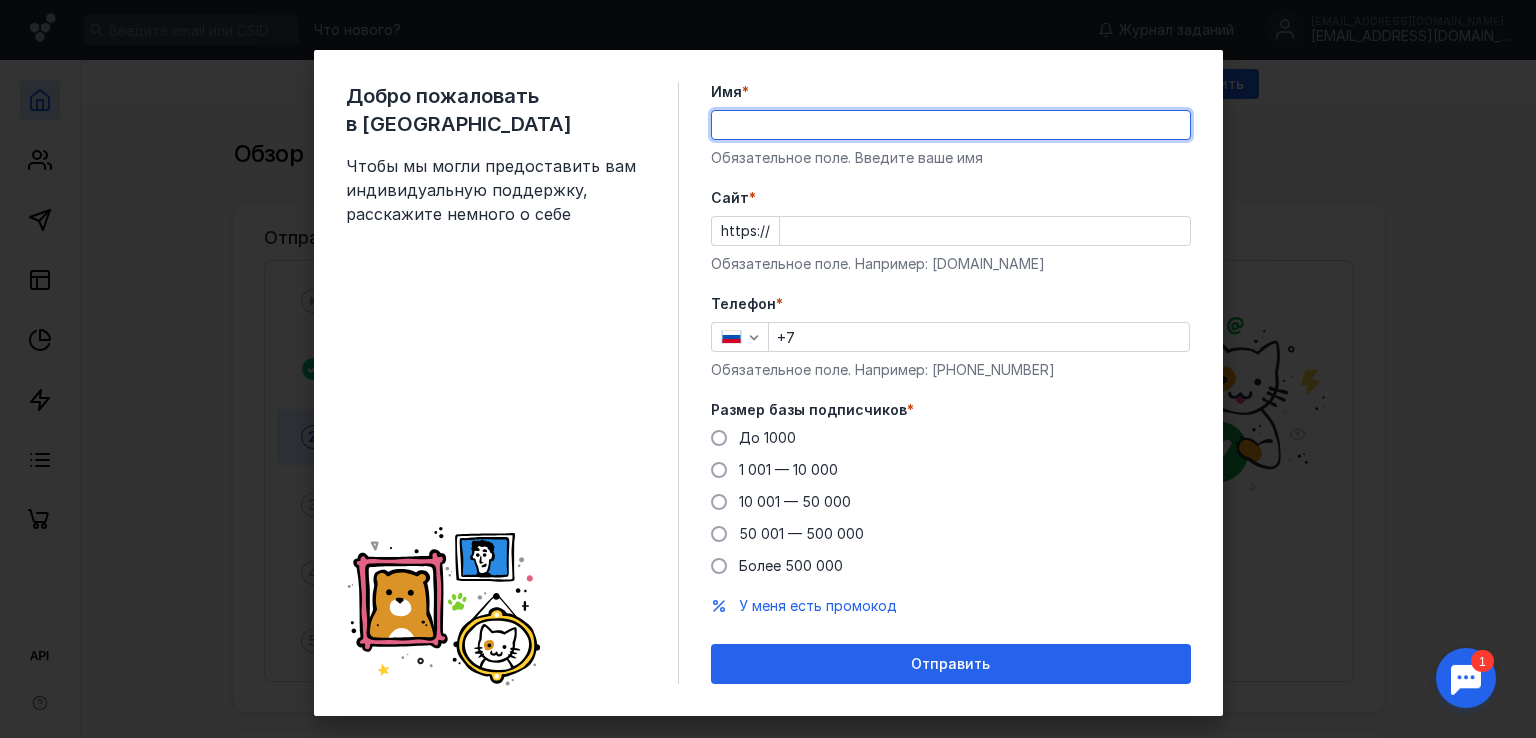 type on "[PERSON_NAME]" 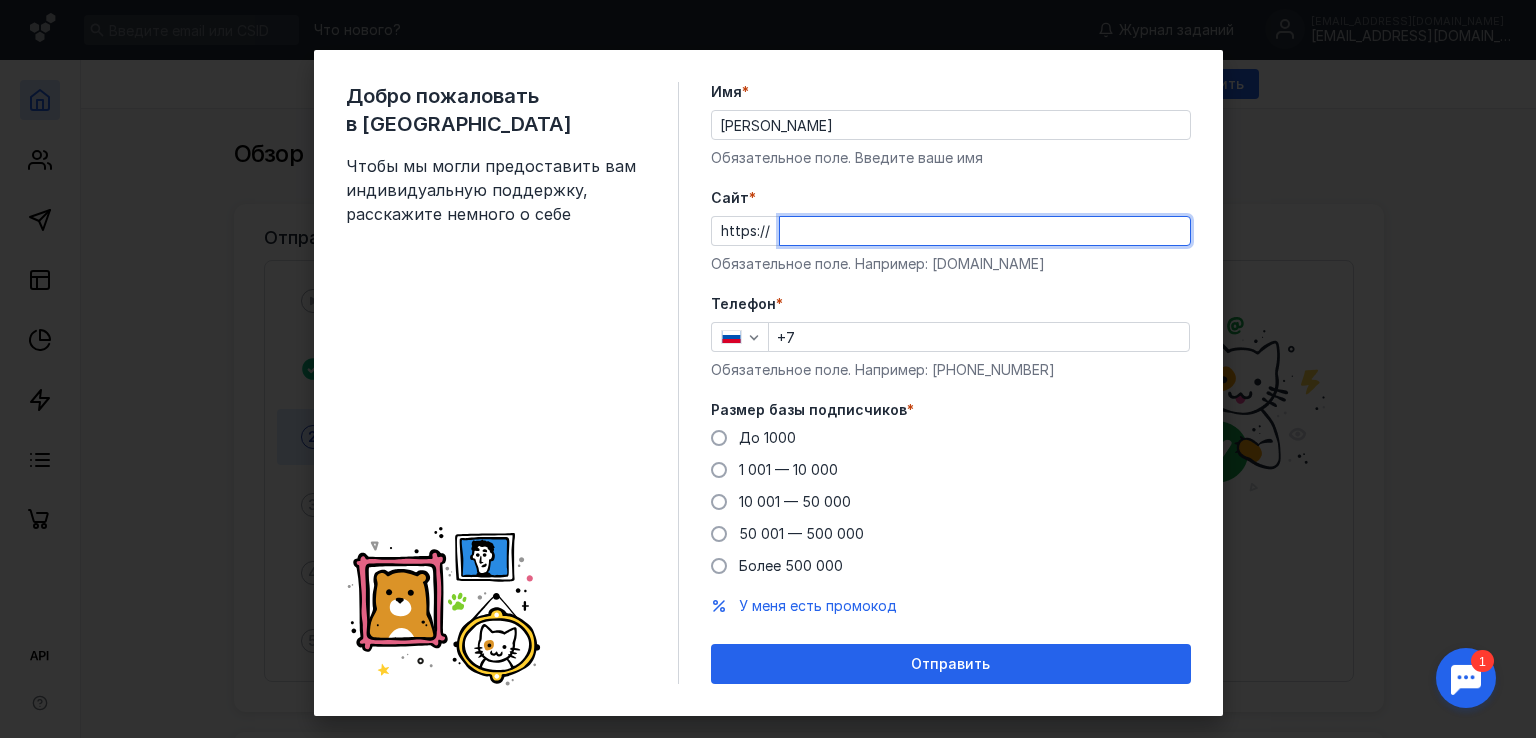 click on "Cайт  *" at bounding box center (985, 231) 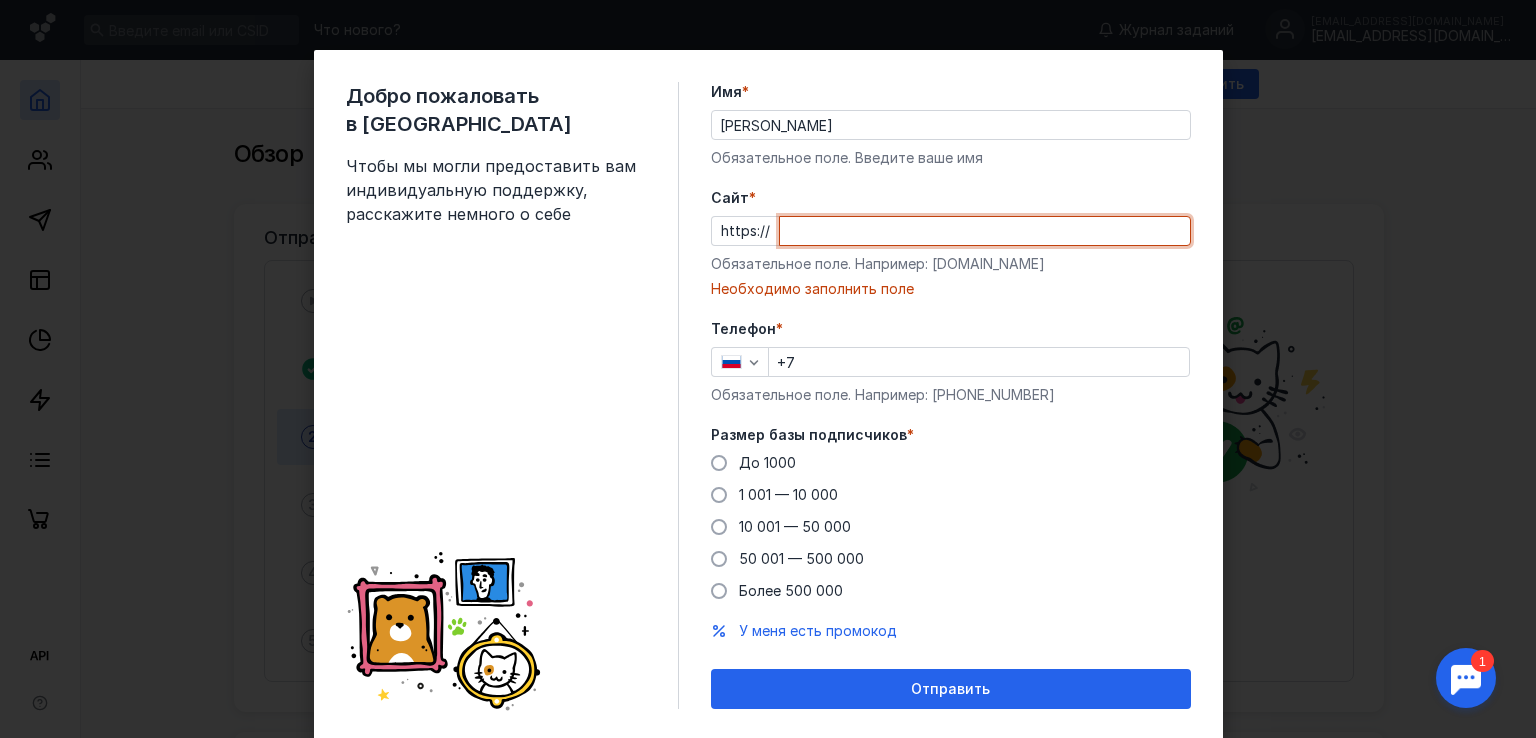 paste on "[DOMAIN_NAME][URL]" 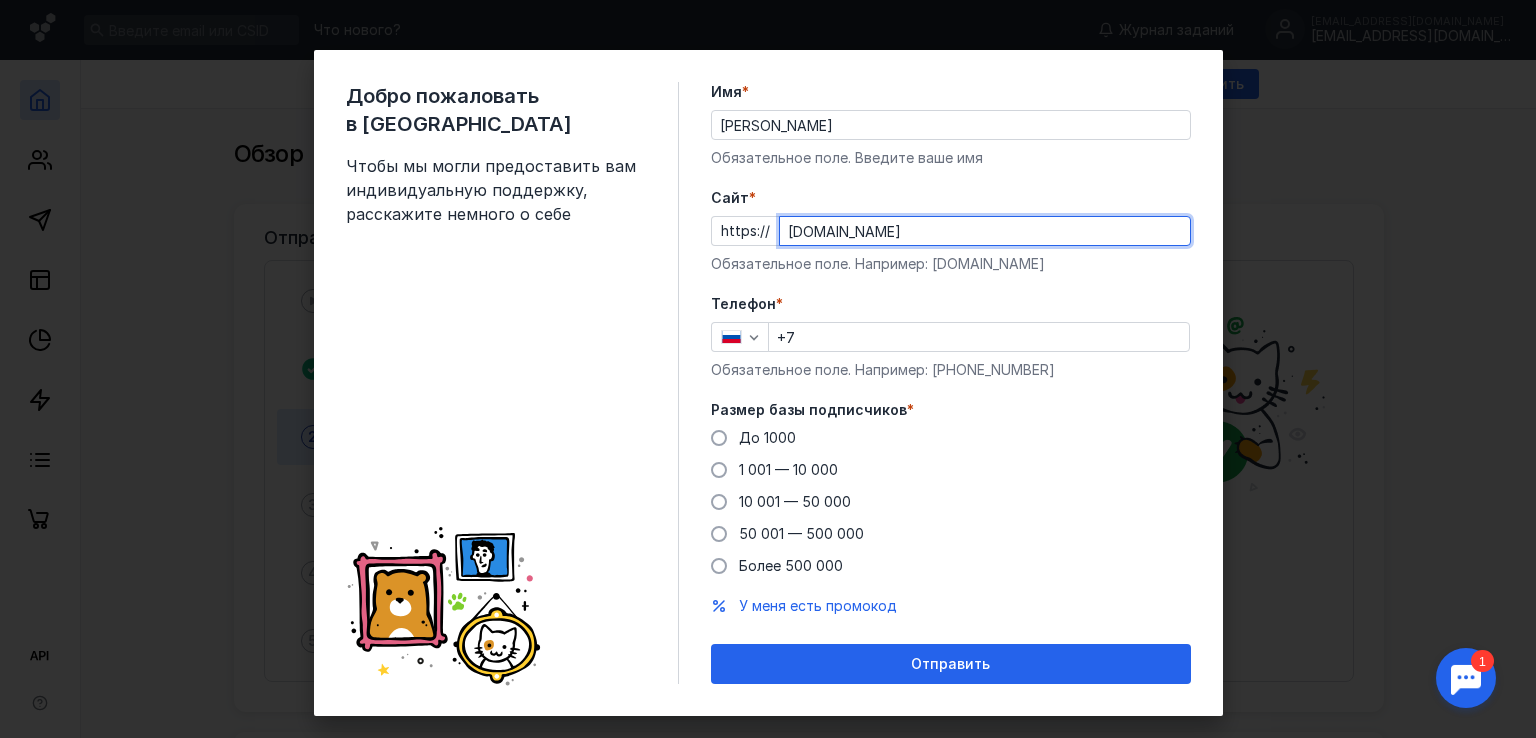 type on "[DOMAIN_NAME]" 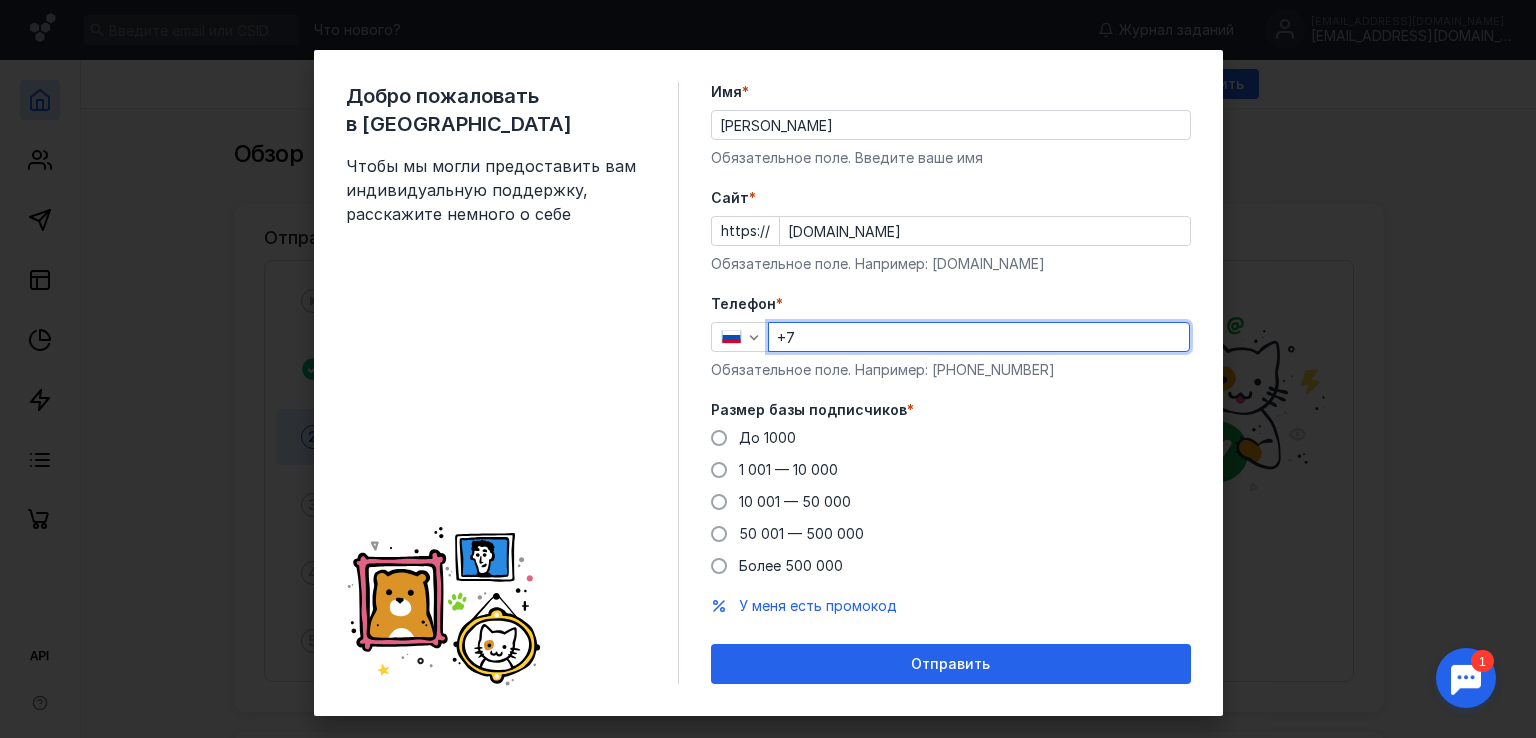 click on "+7" at bounding box center [979, 337] 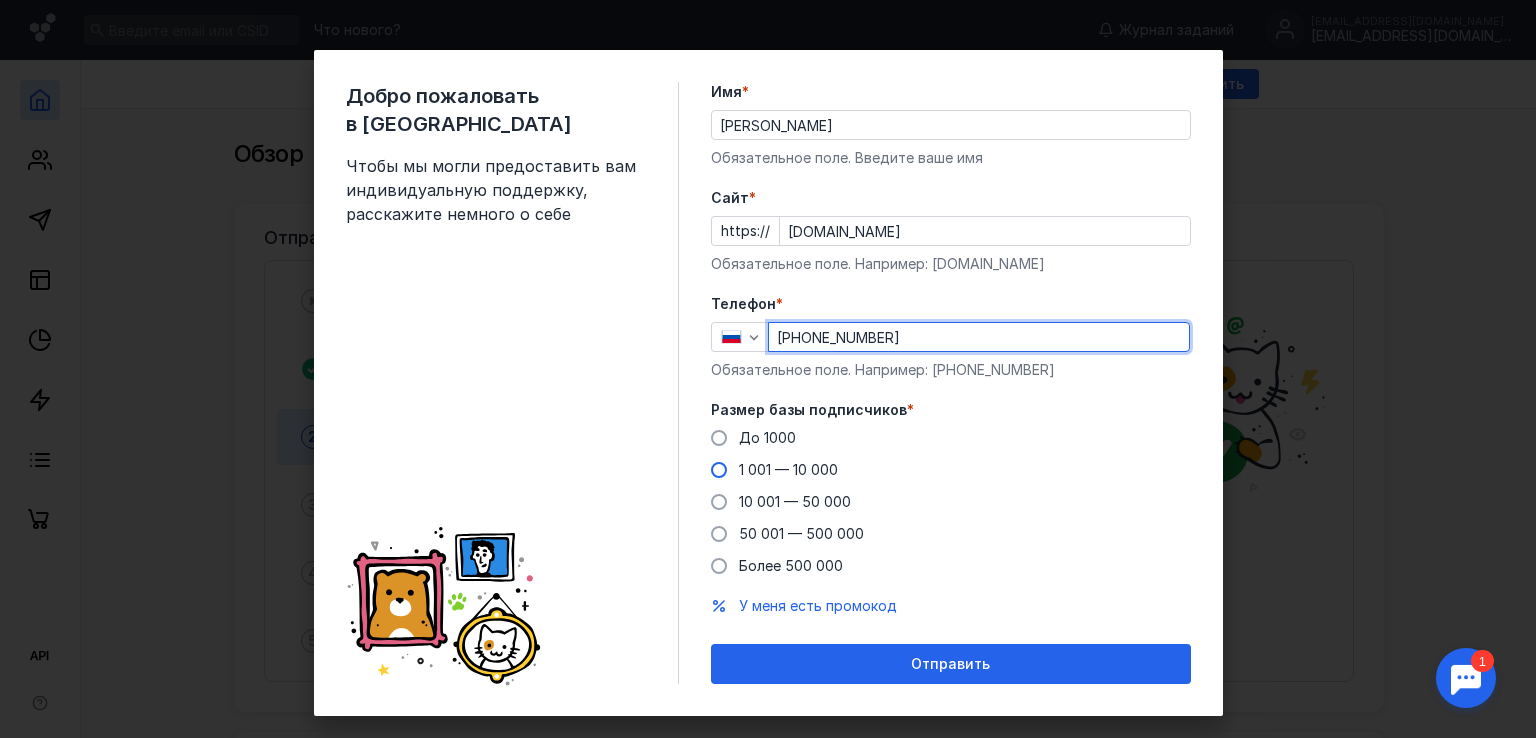 type on "[PHONE_NUMBER]" 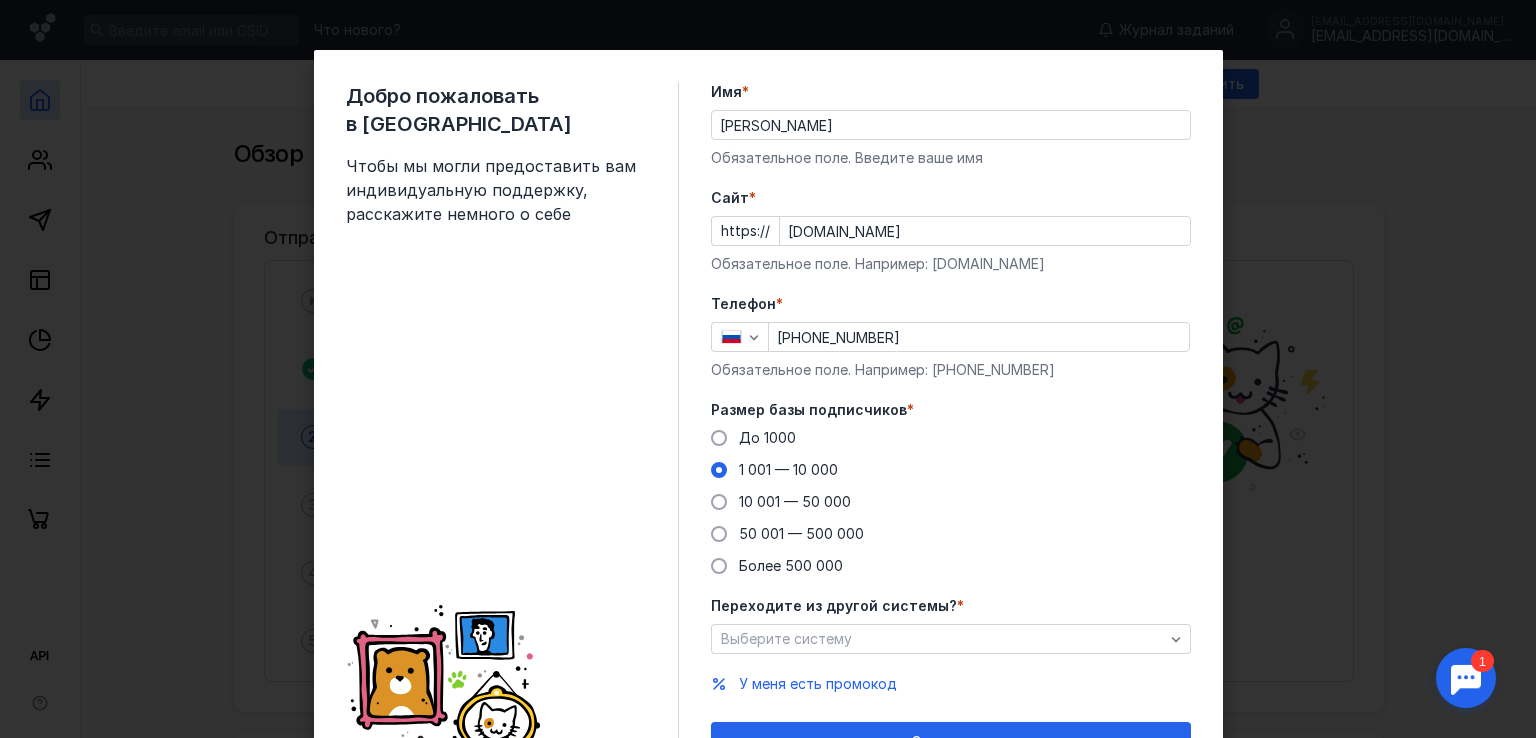 scroll, scrollTop: 106, scrollLeft: 0, axis: vertical 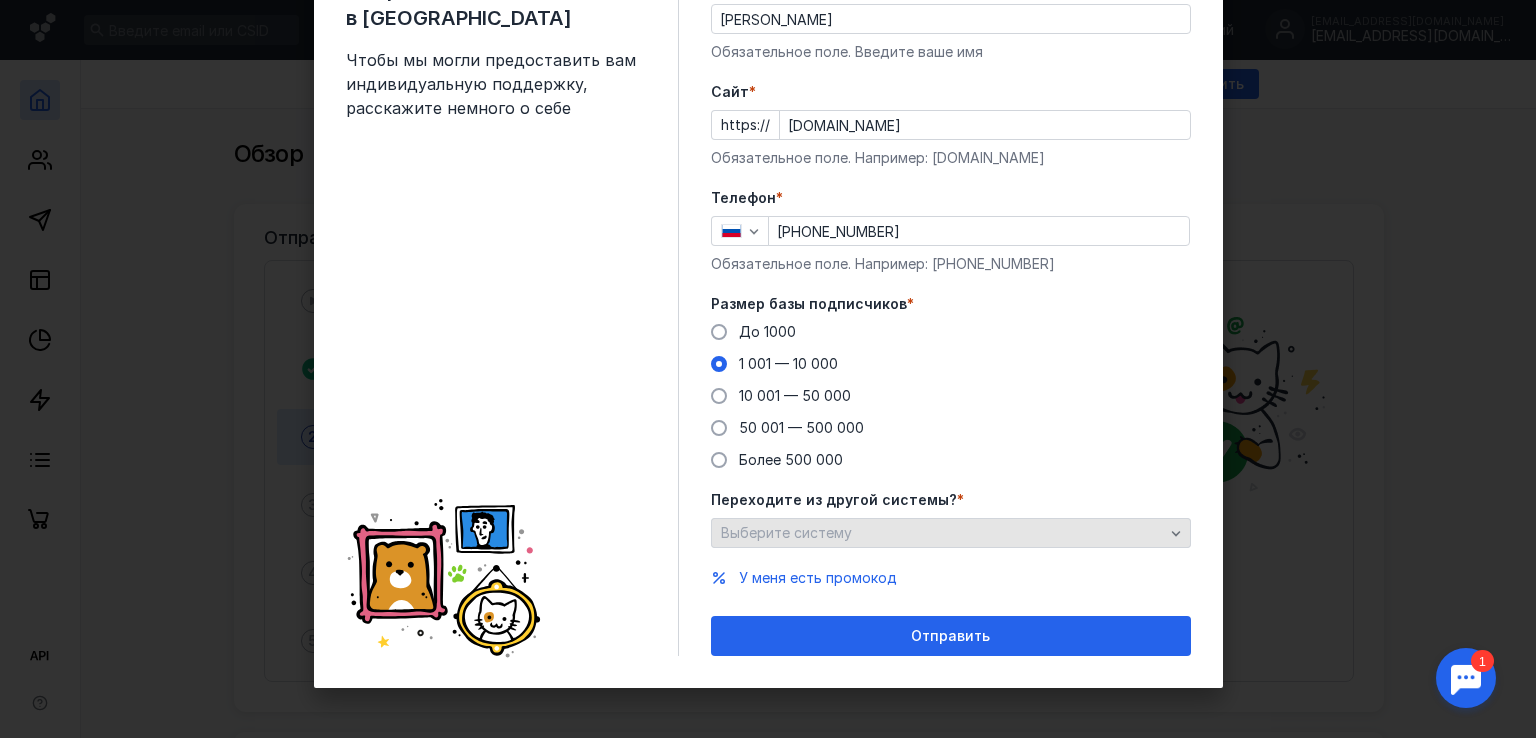 click on "Выберите систему" at bounding box center (942, 533) 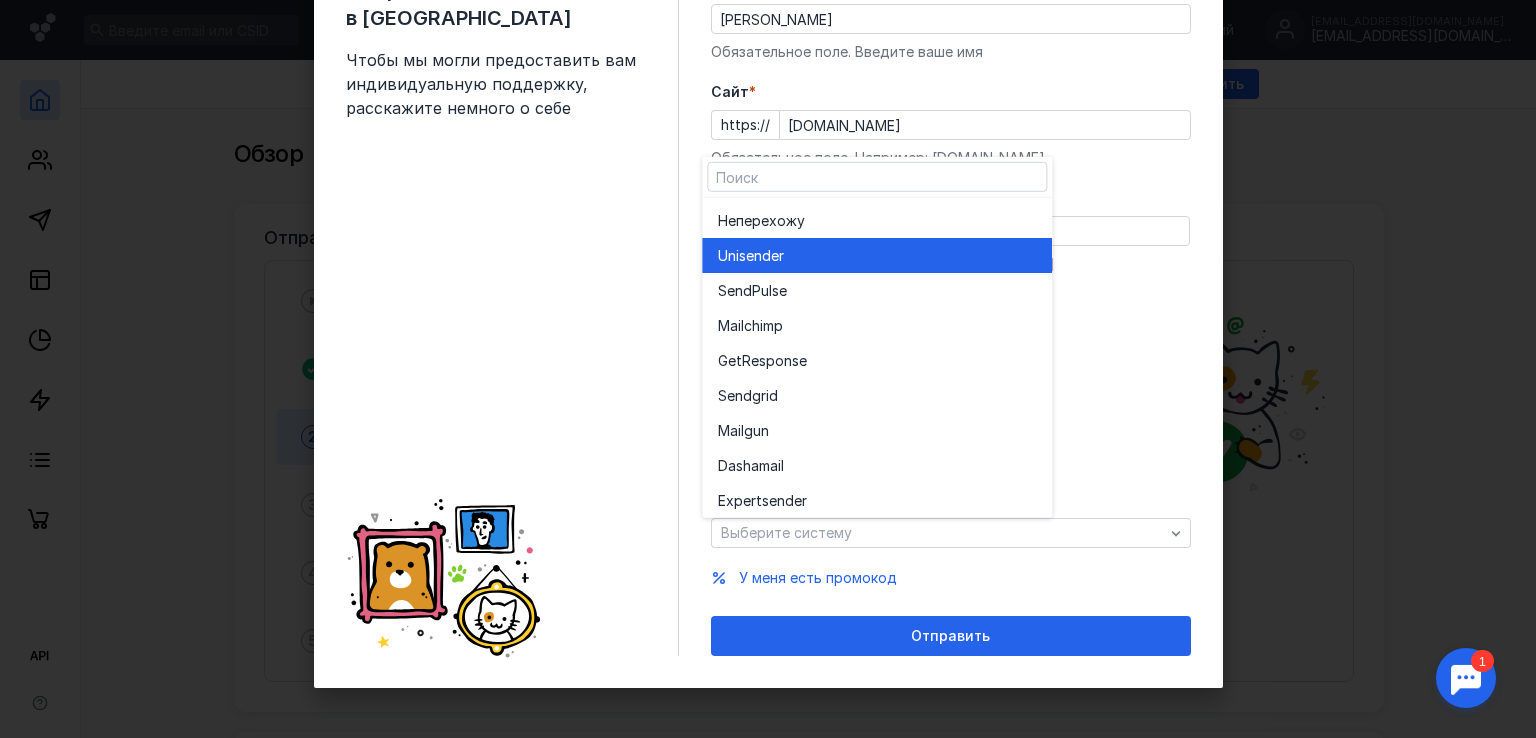 click on "Unisende r" at bounding box center (877, 255) 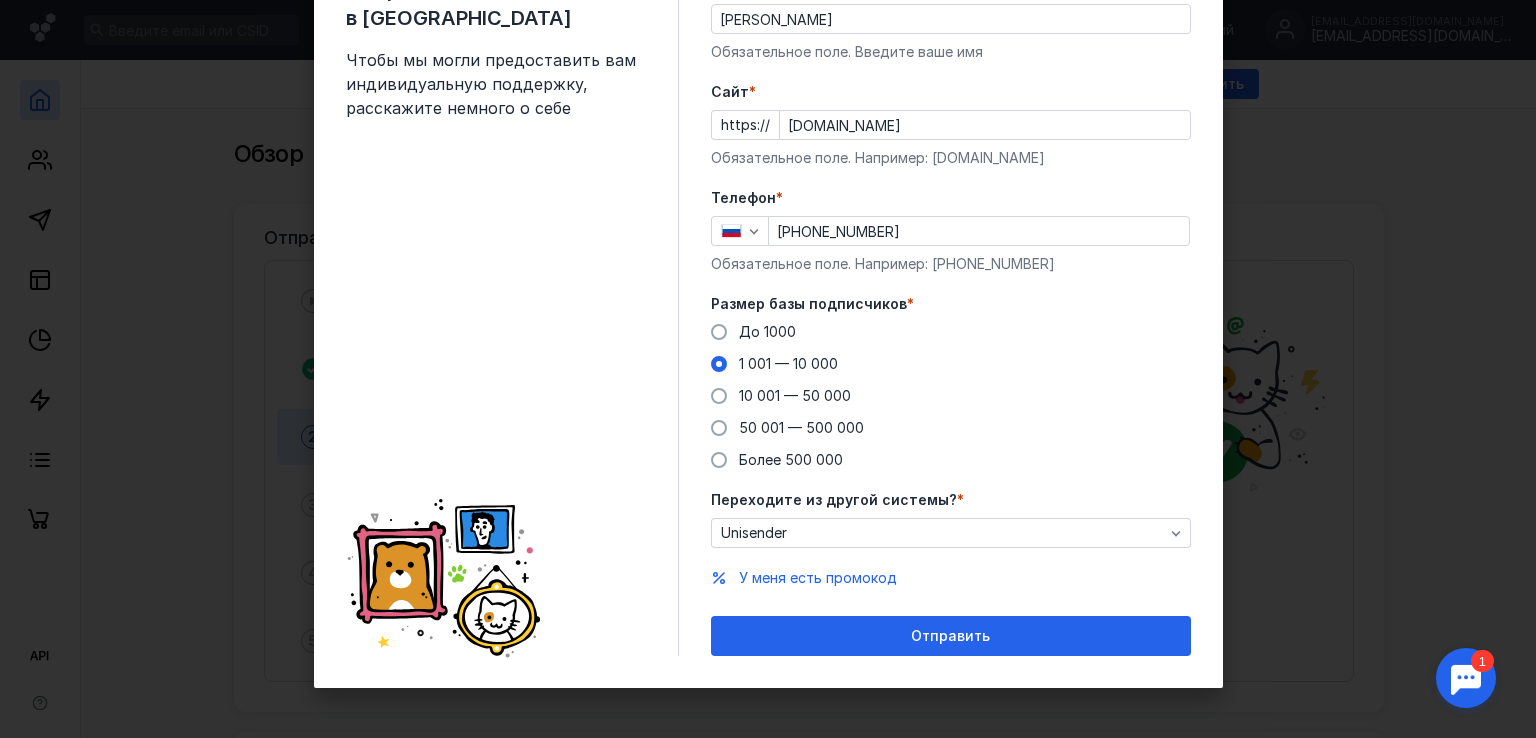 scroll, scrollTop: 58, scrollLeft: 0, axis: vertical 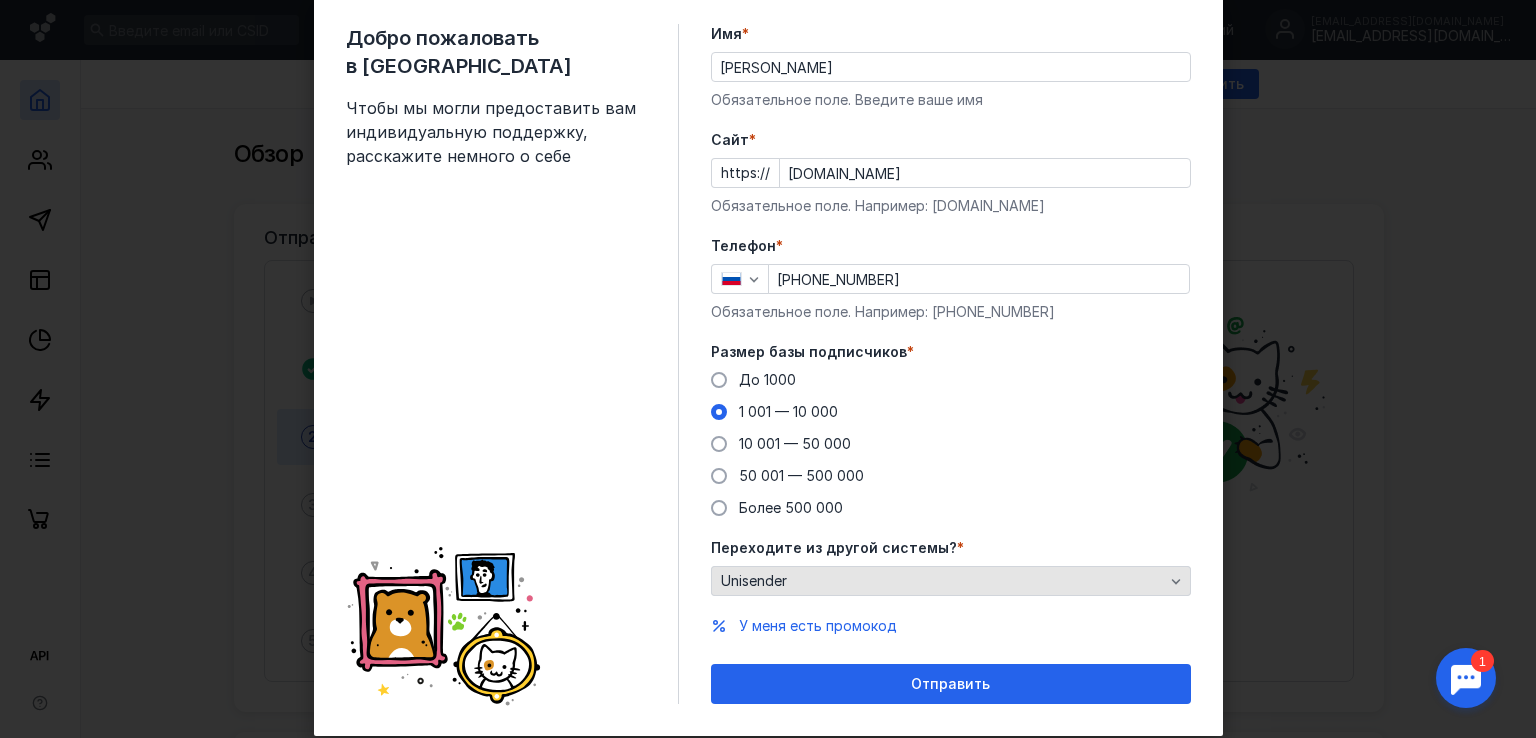 click on "Unisender" at bounding box center (942, 581) 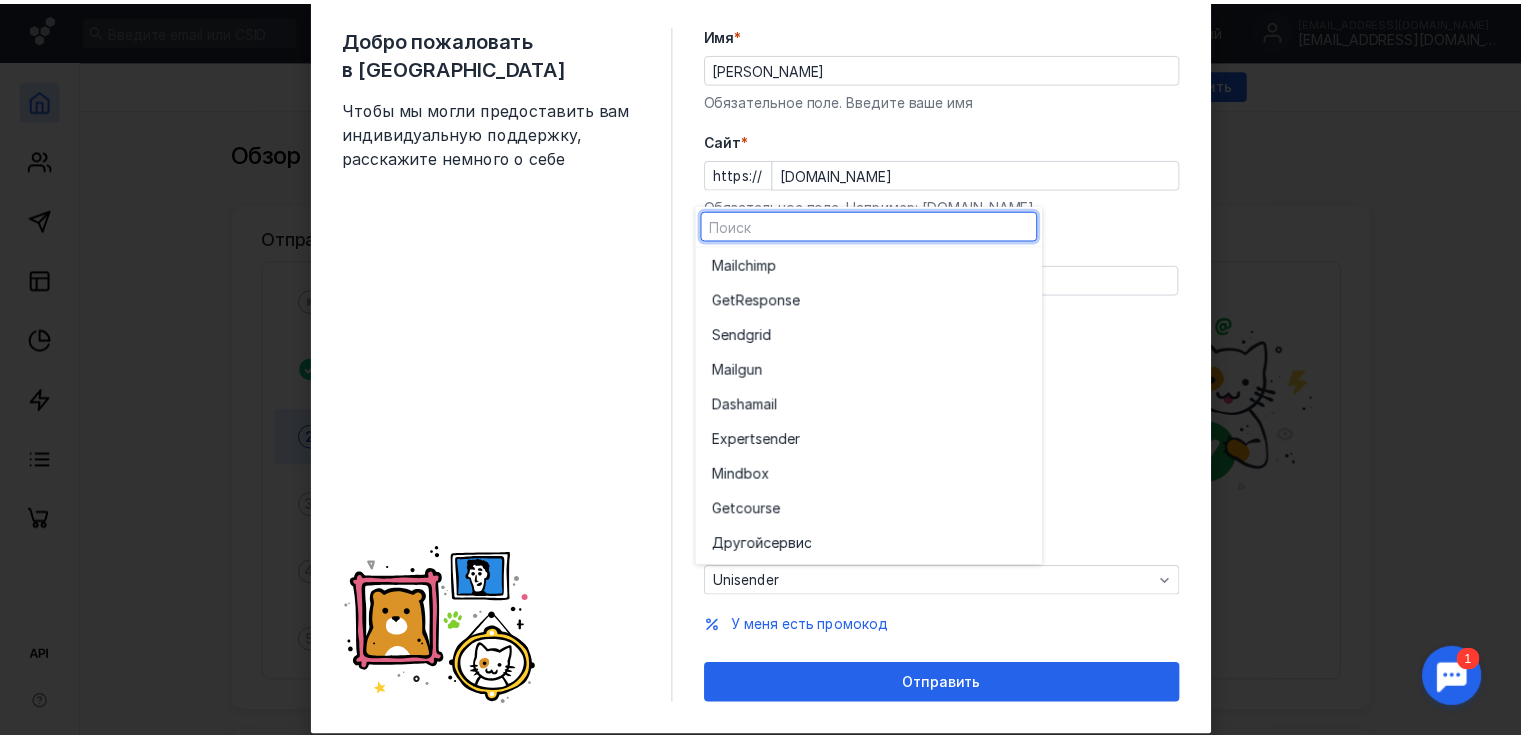 scroll, scrollTop: 0, scrollLeft: 0, axis: both 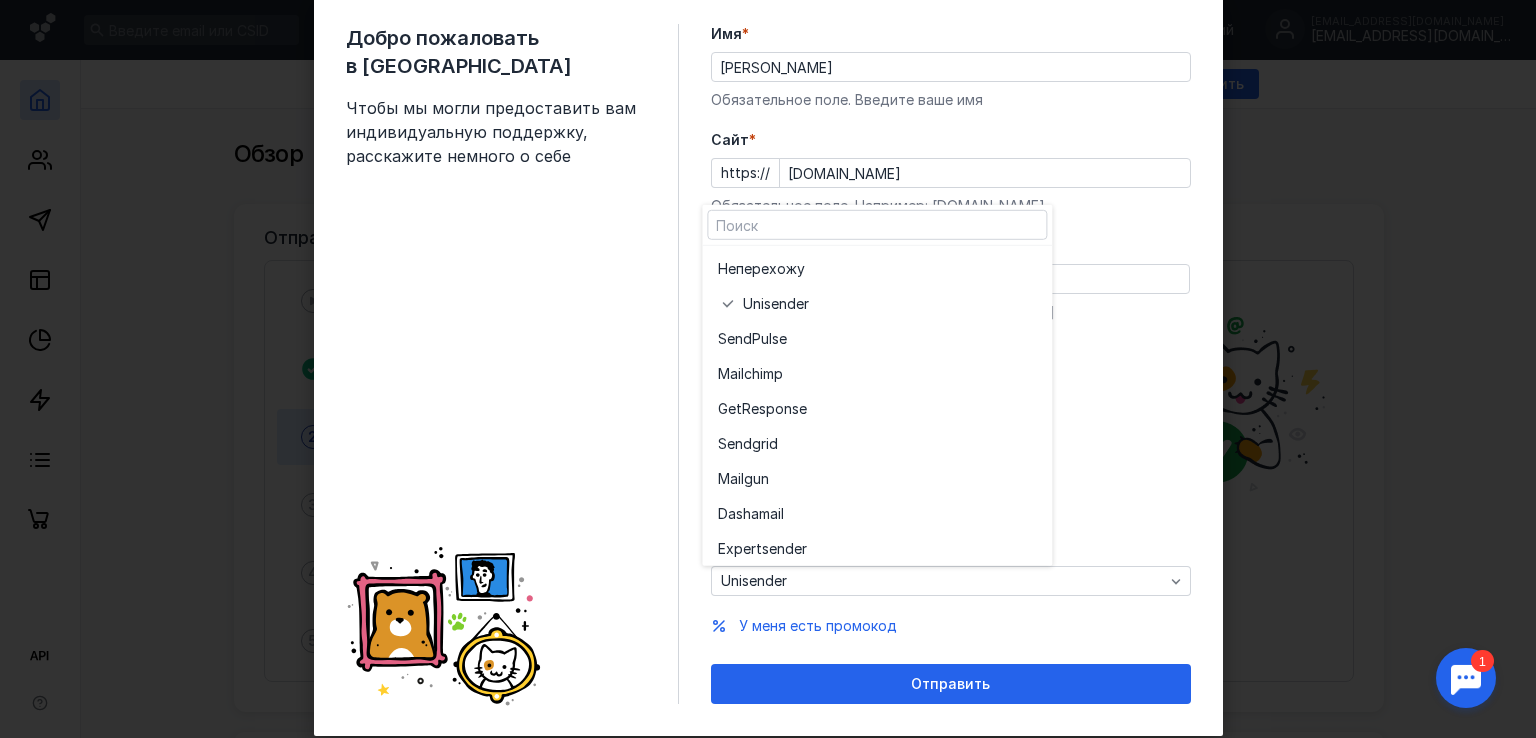 click on "До 1000 1 001 — 10 000 10 001 — 50 000 50 001 — 500 000 Более 500 000" at bounding box center [951, 444] 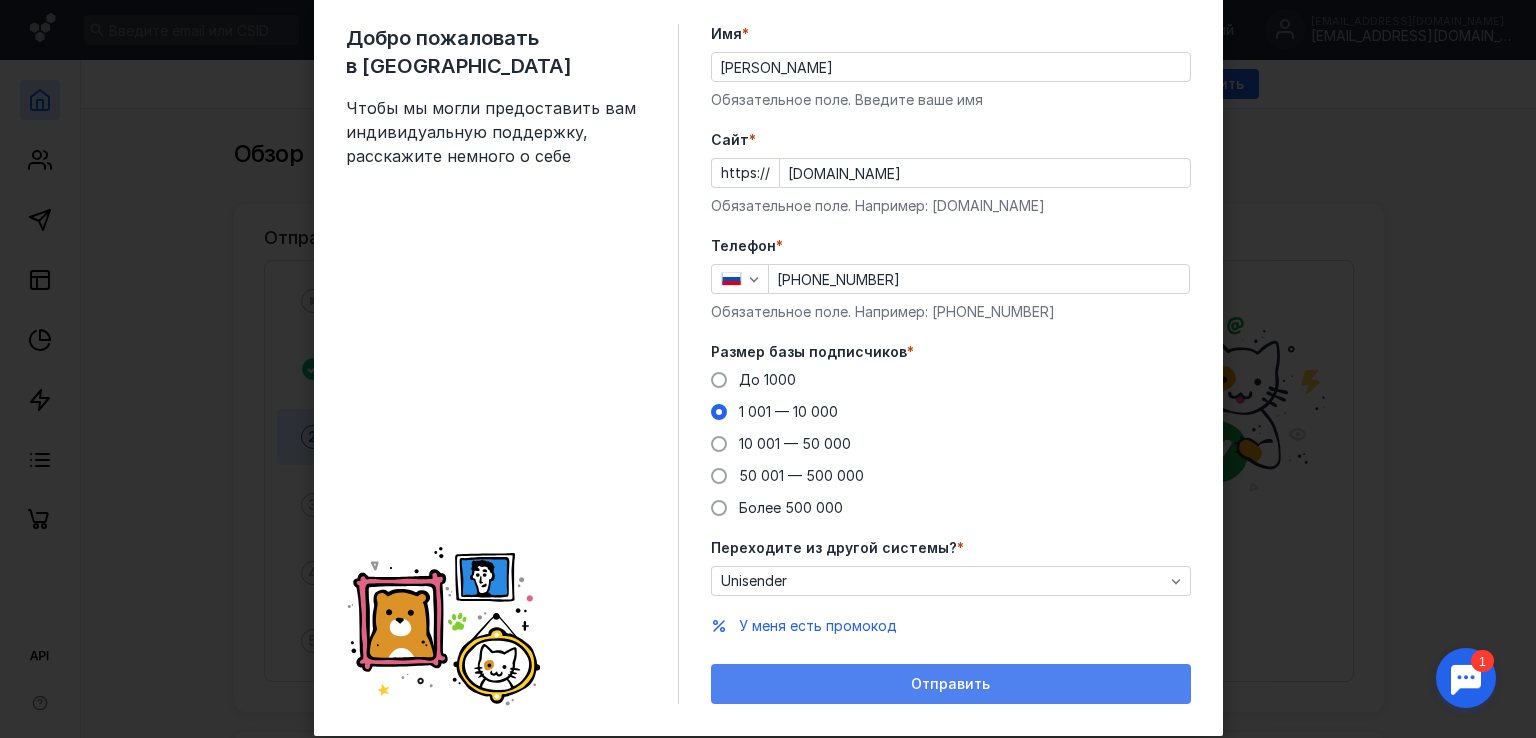 click on "Отправить" at bounding box center (950, 684) 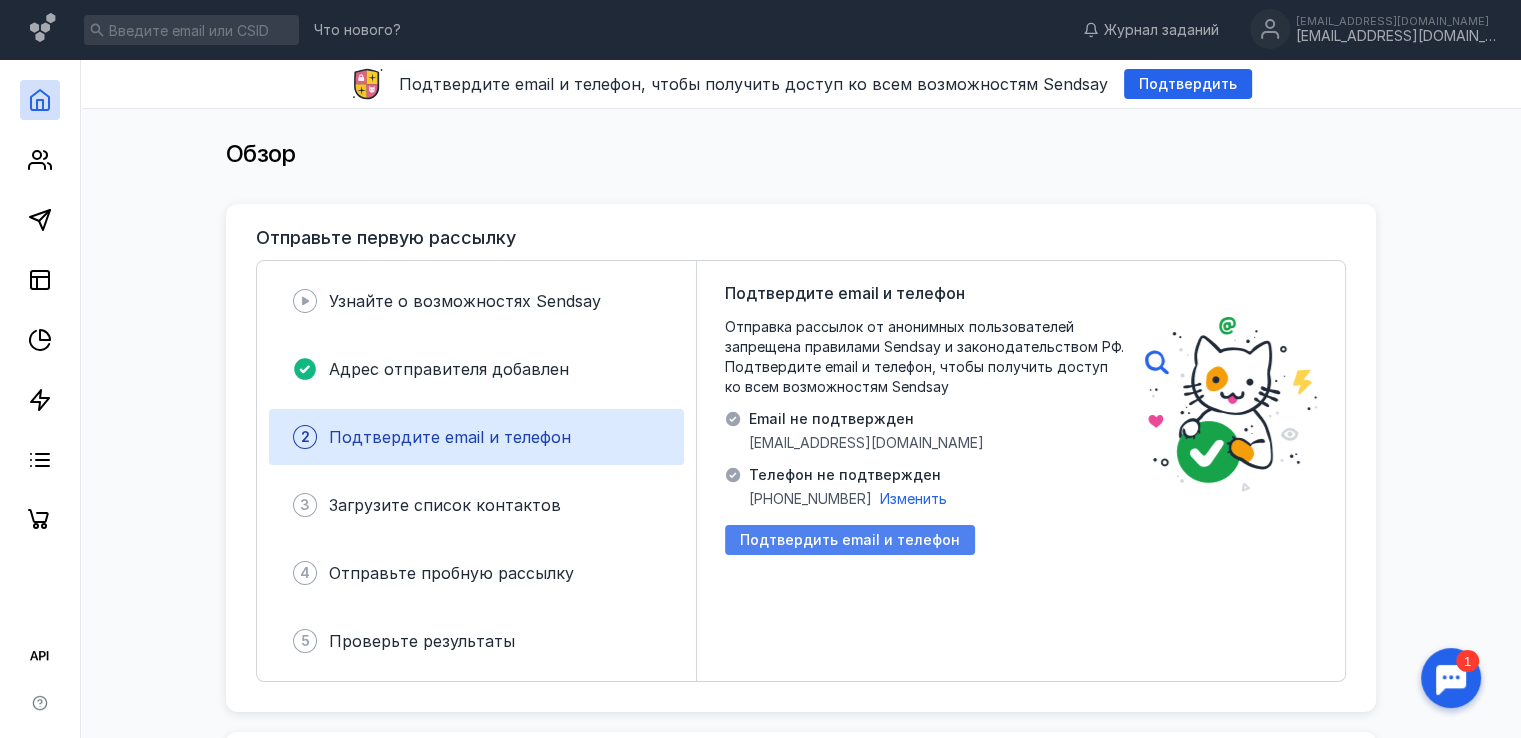 click on "Подтвердить email и телефон" at bounding box center [850, 540] 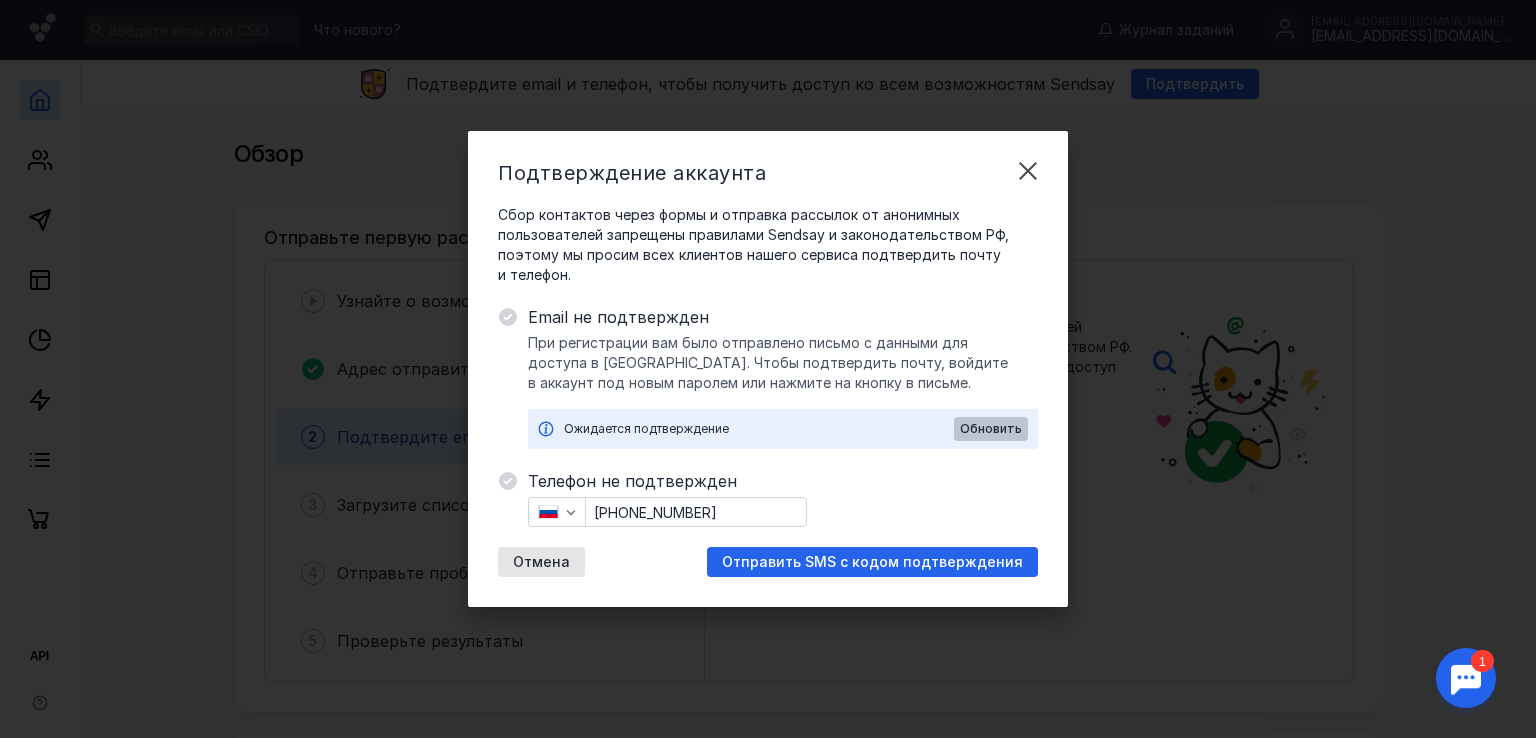 click on "Обновить" at bounding box center (991, 429) 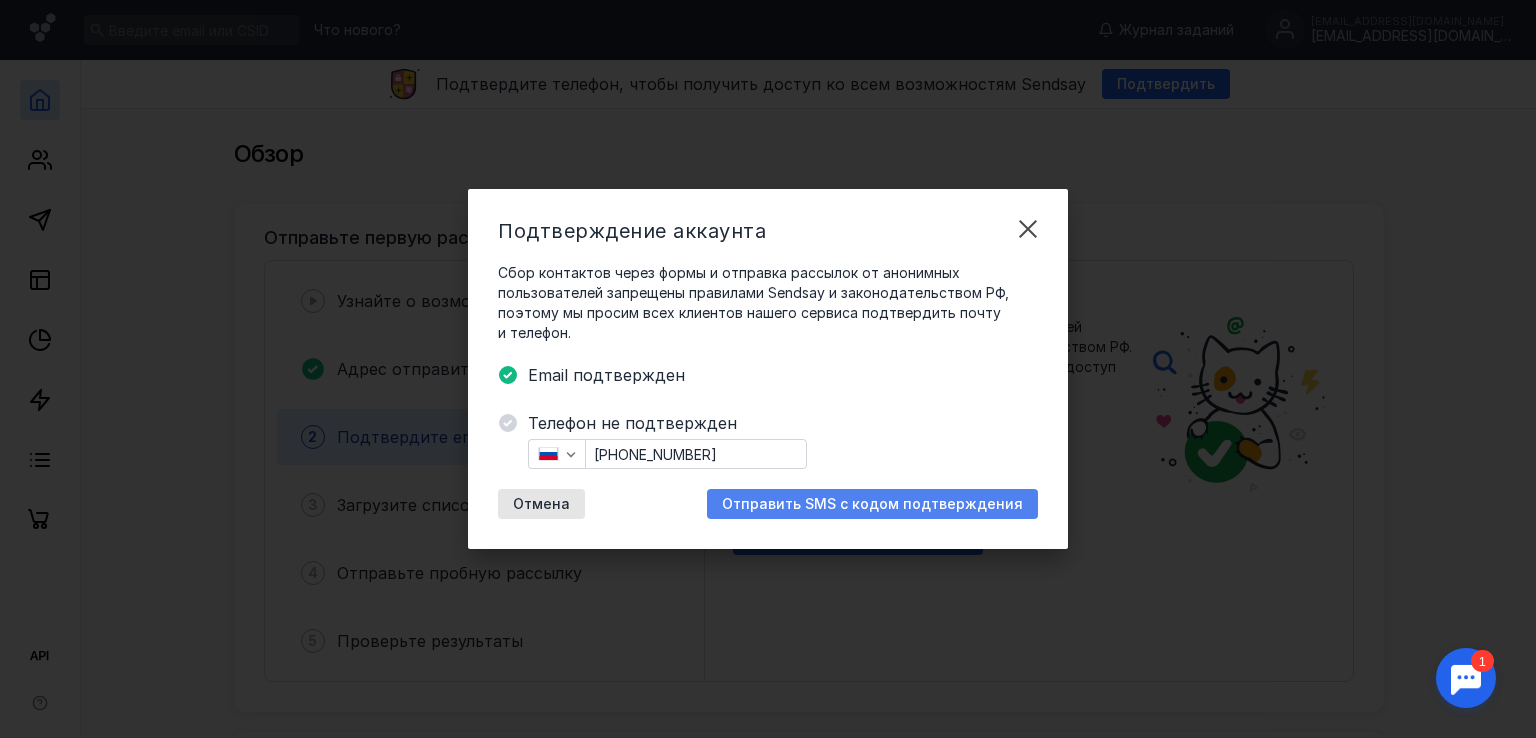 click on "Отправить SMS с кодом подтверждения" at bounding box center [872, 504] 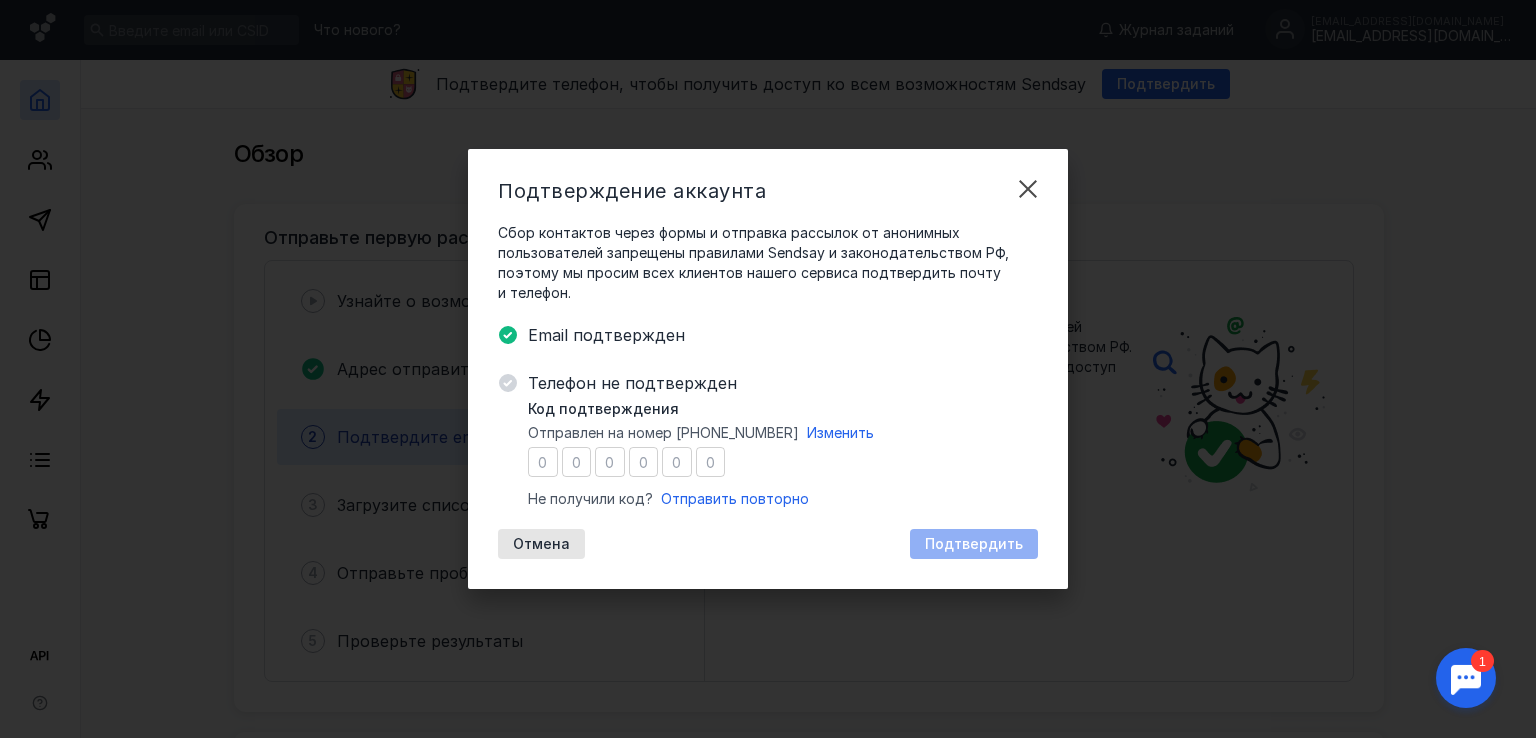 type on "8" 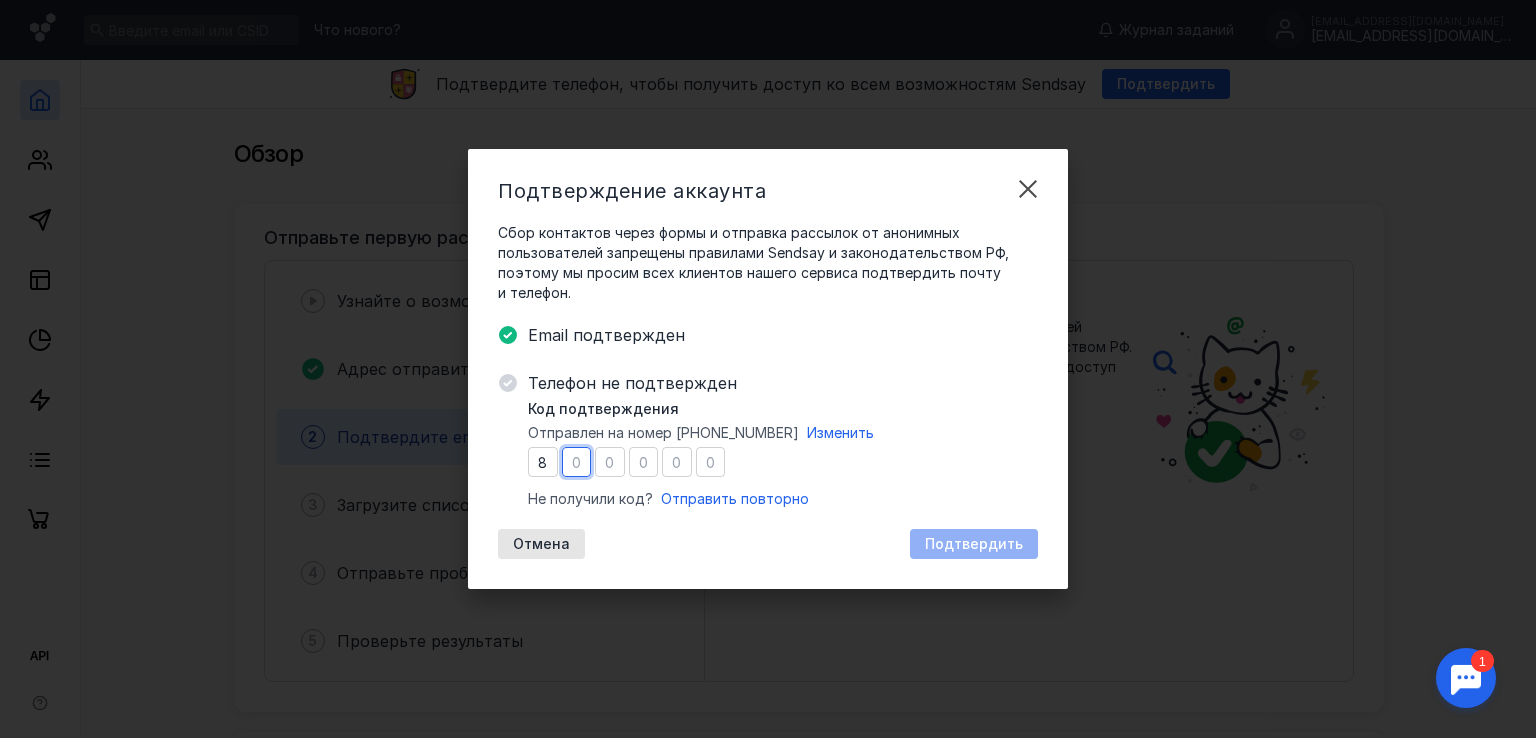 type on "1" 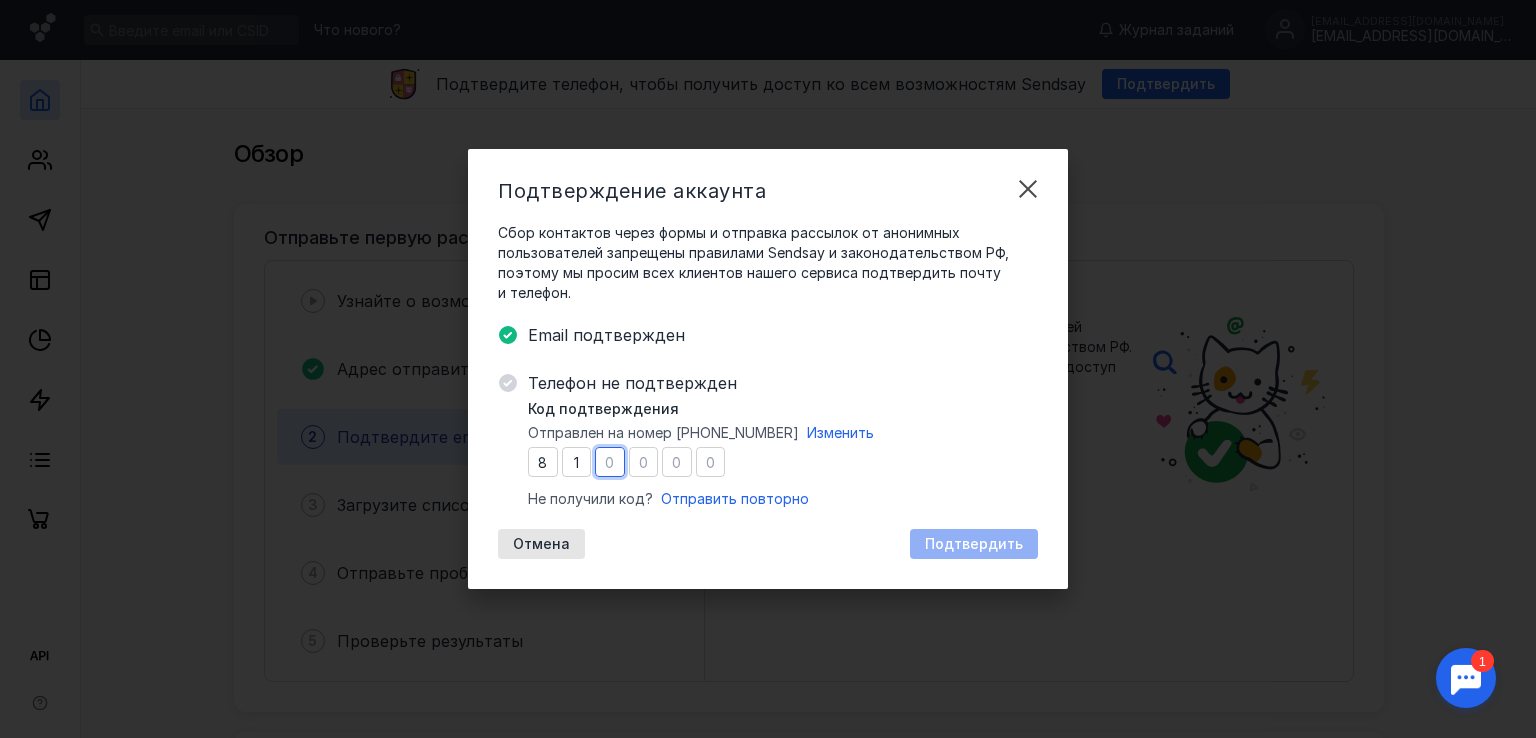type on "2" 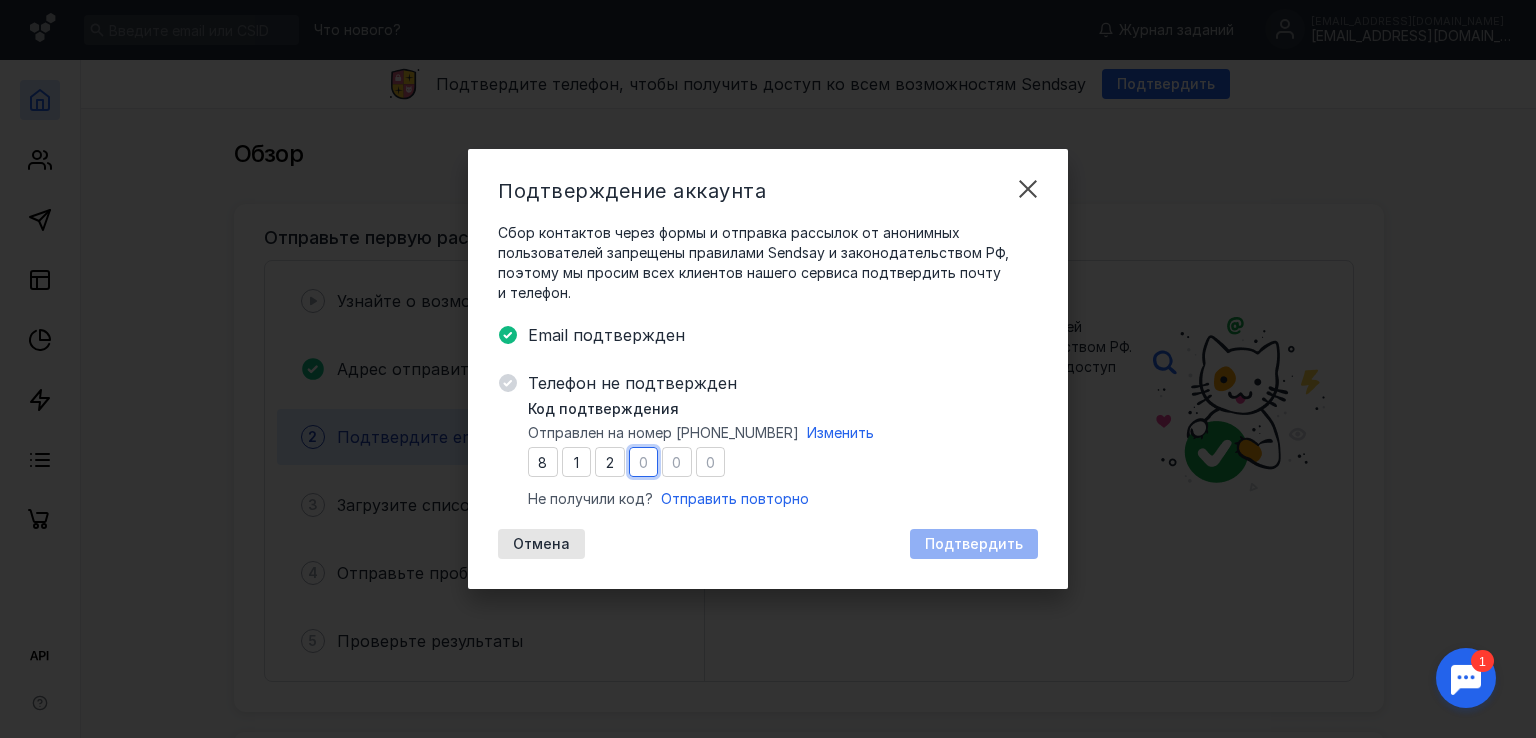 type on "0" 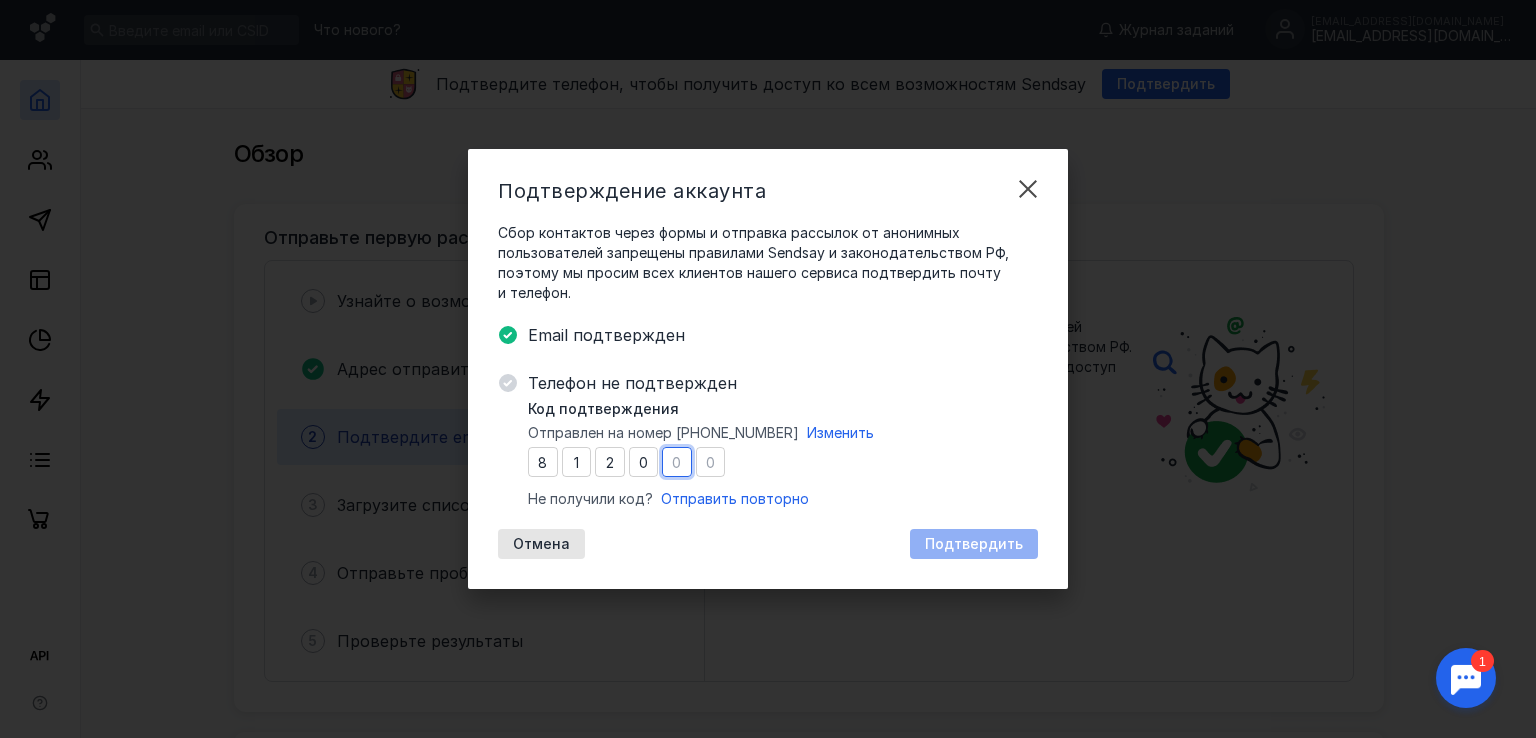type on "1" 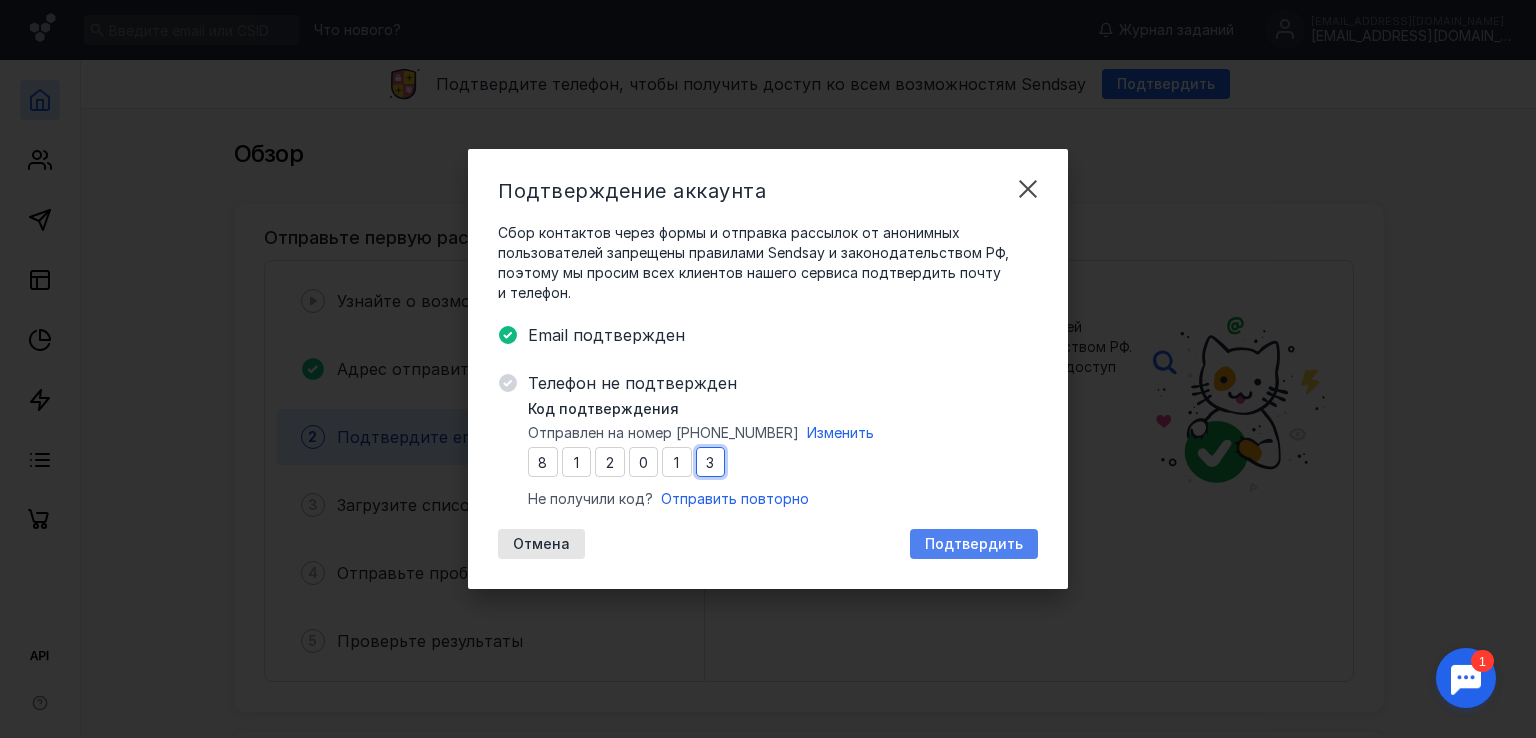 type on "3" 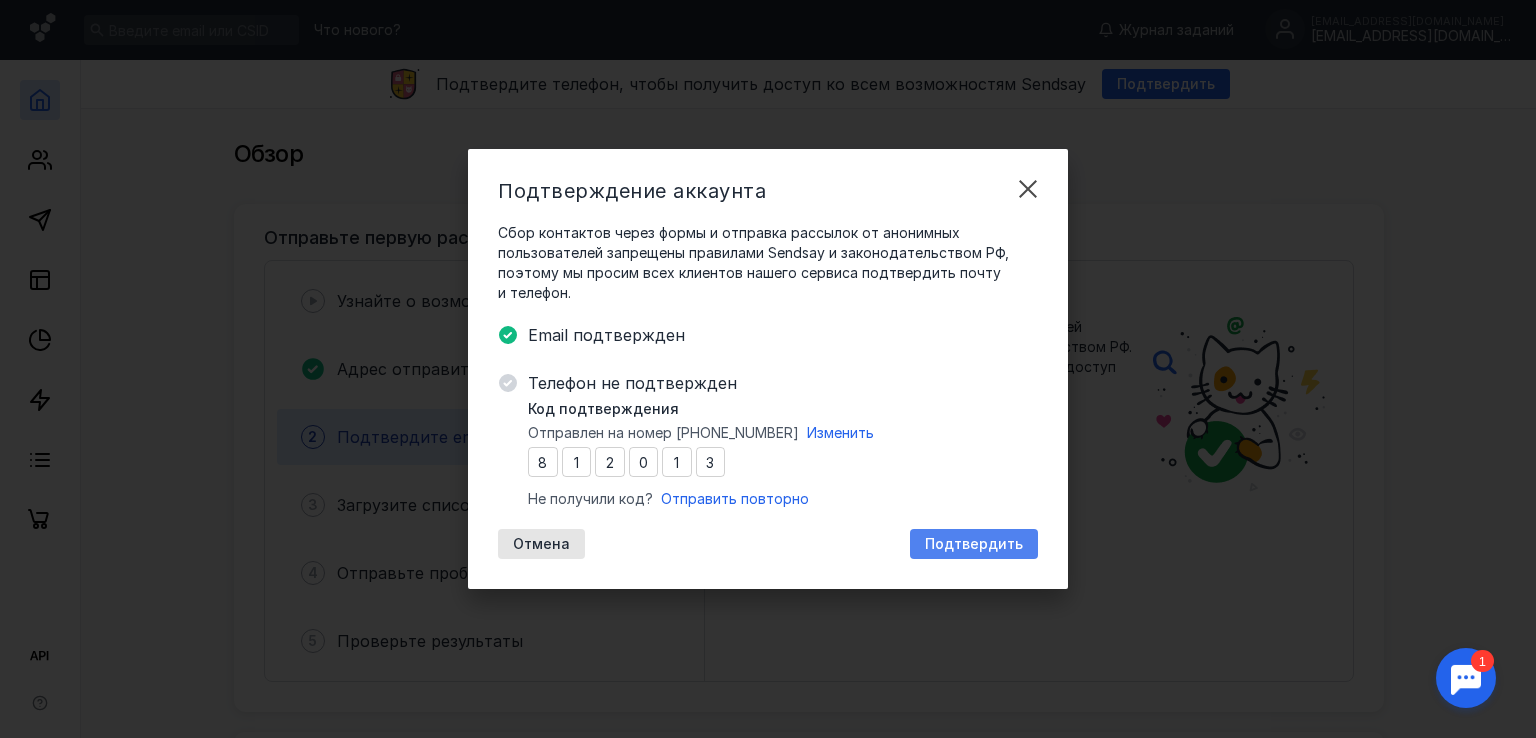click on "Подтвердить" at bounding box center [974, 544] 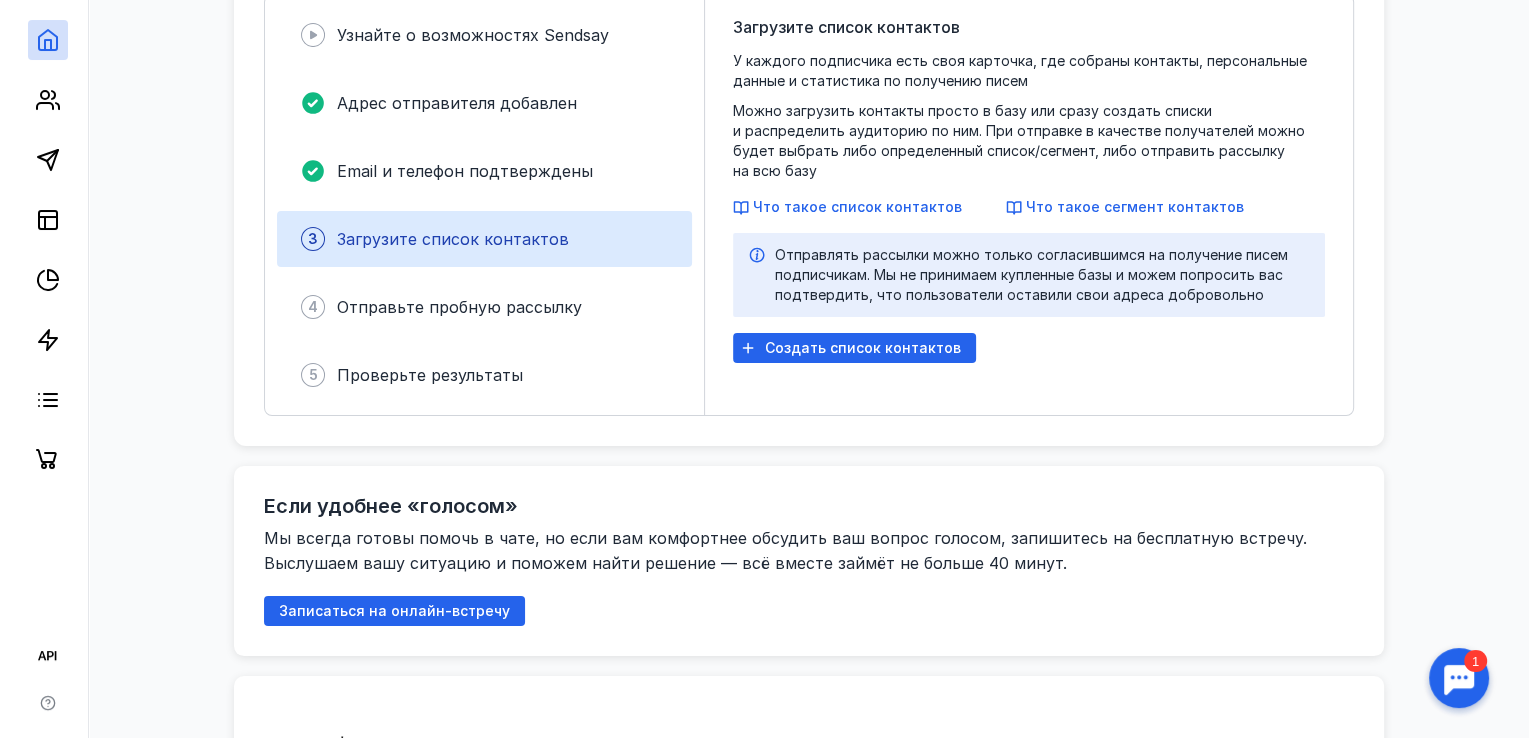 scroll, scrollTop: 218, scrollLeft: 0, axis: vertical 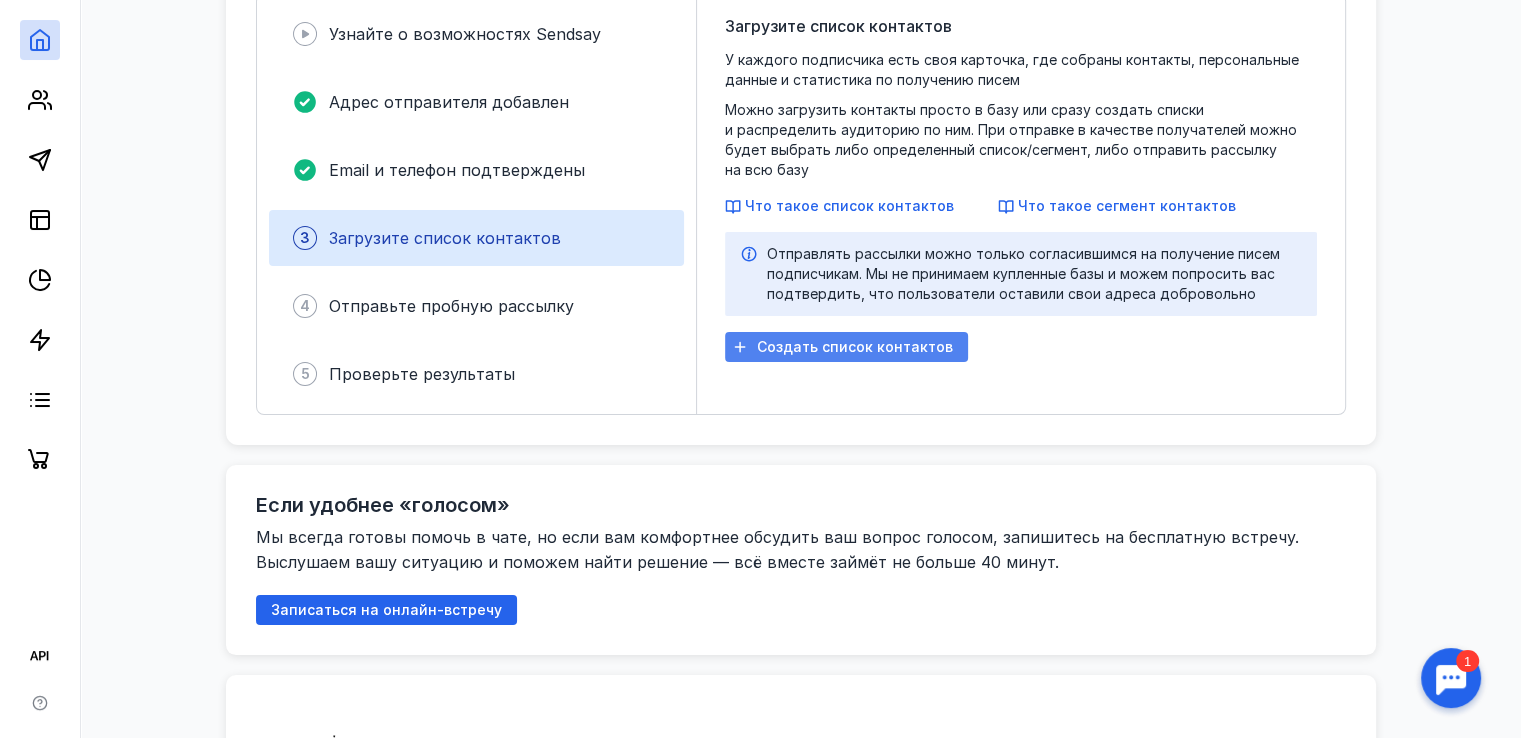 click on "Создать список контактов" at bounding box center [855, 347] 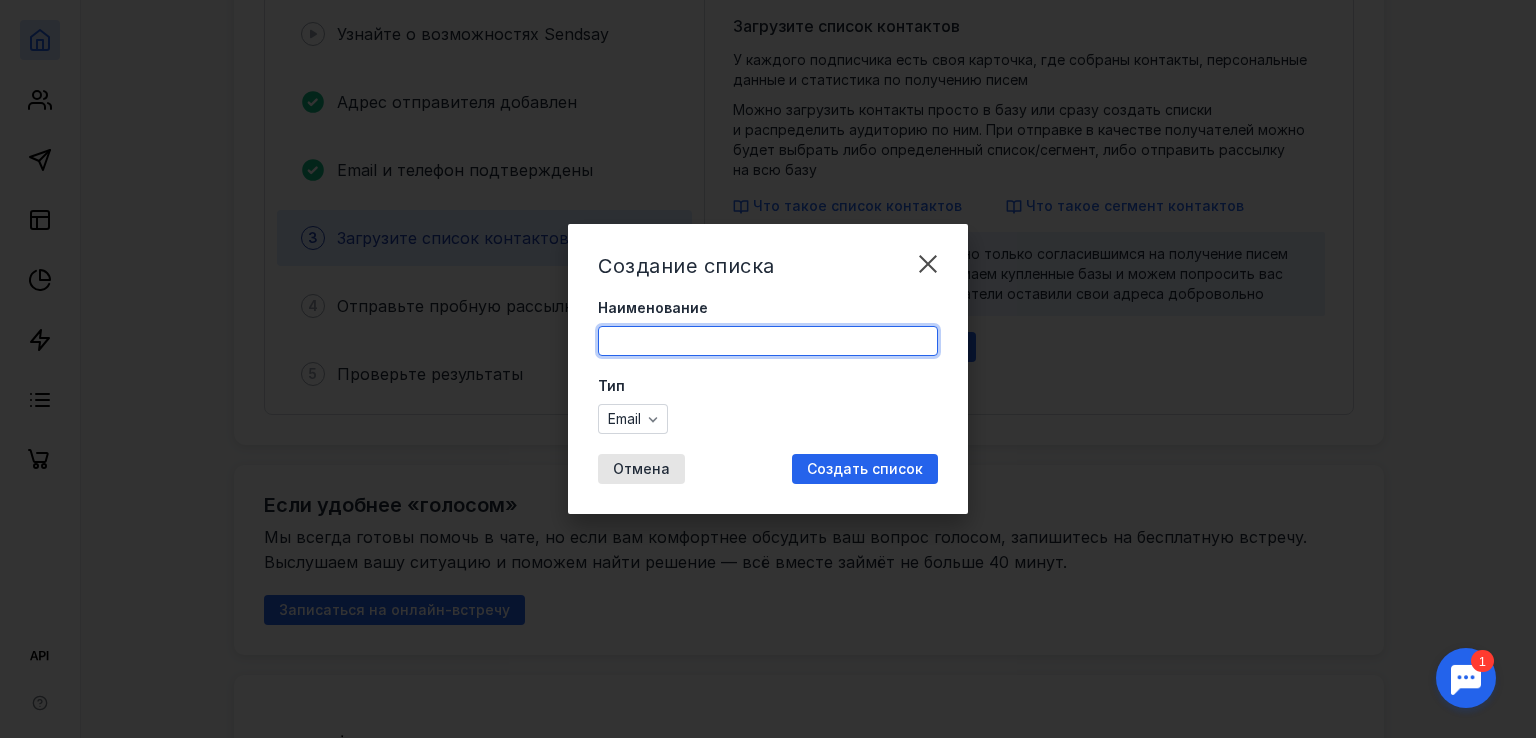 click on "Наименование" at bounding box center [768, 341] 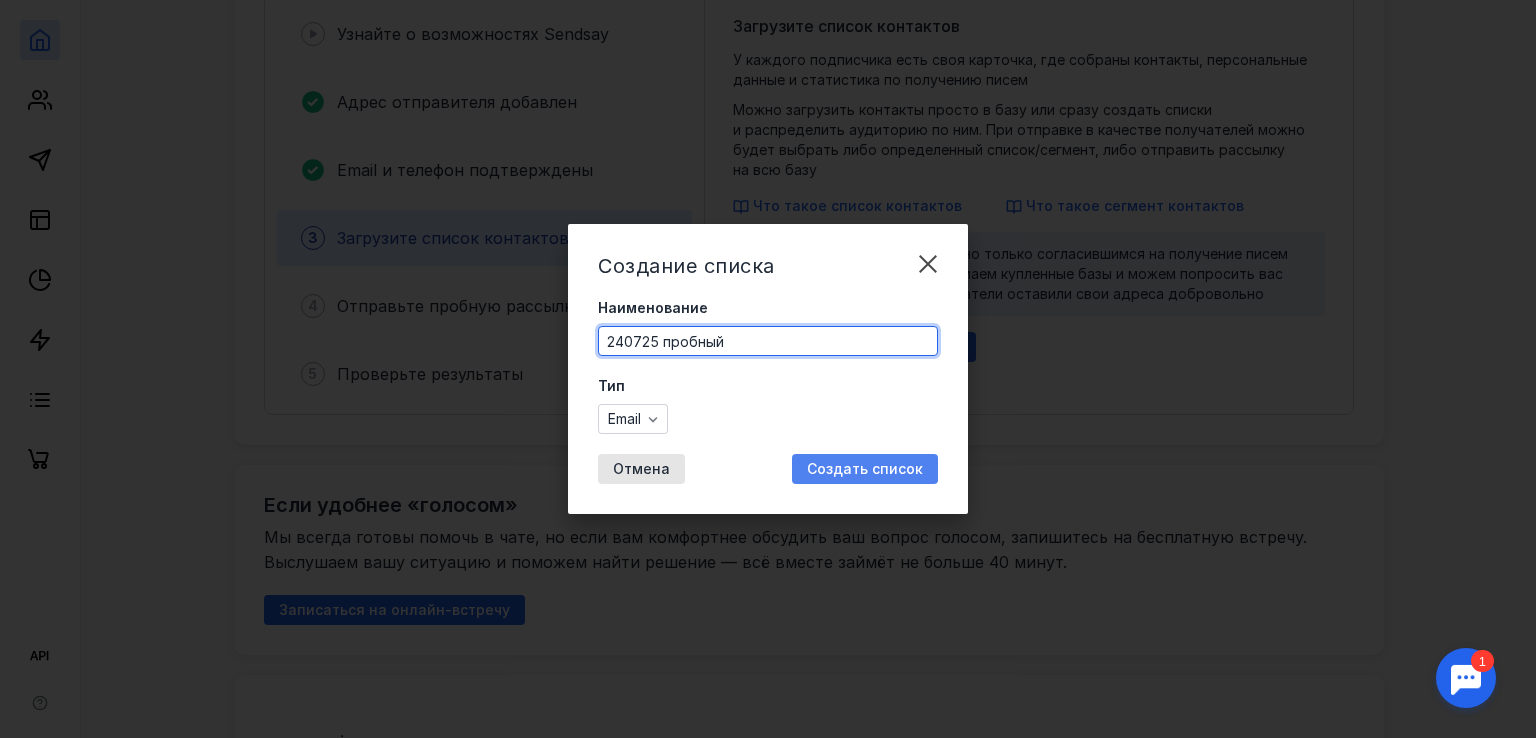 type on "240725 пробный" 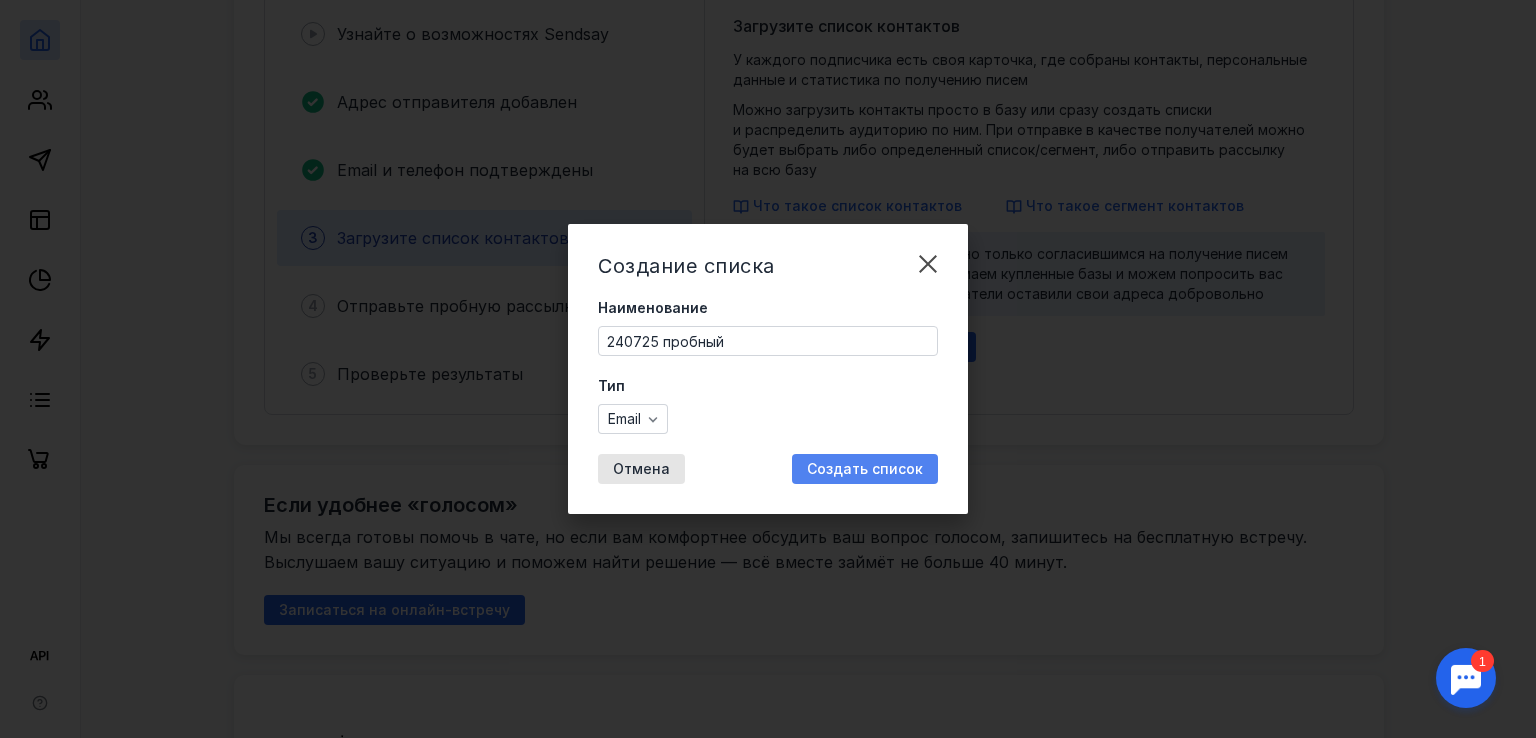click on "Создать список" at bounding box center (865, 469) 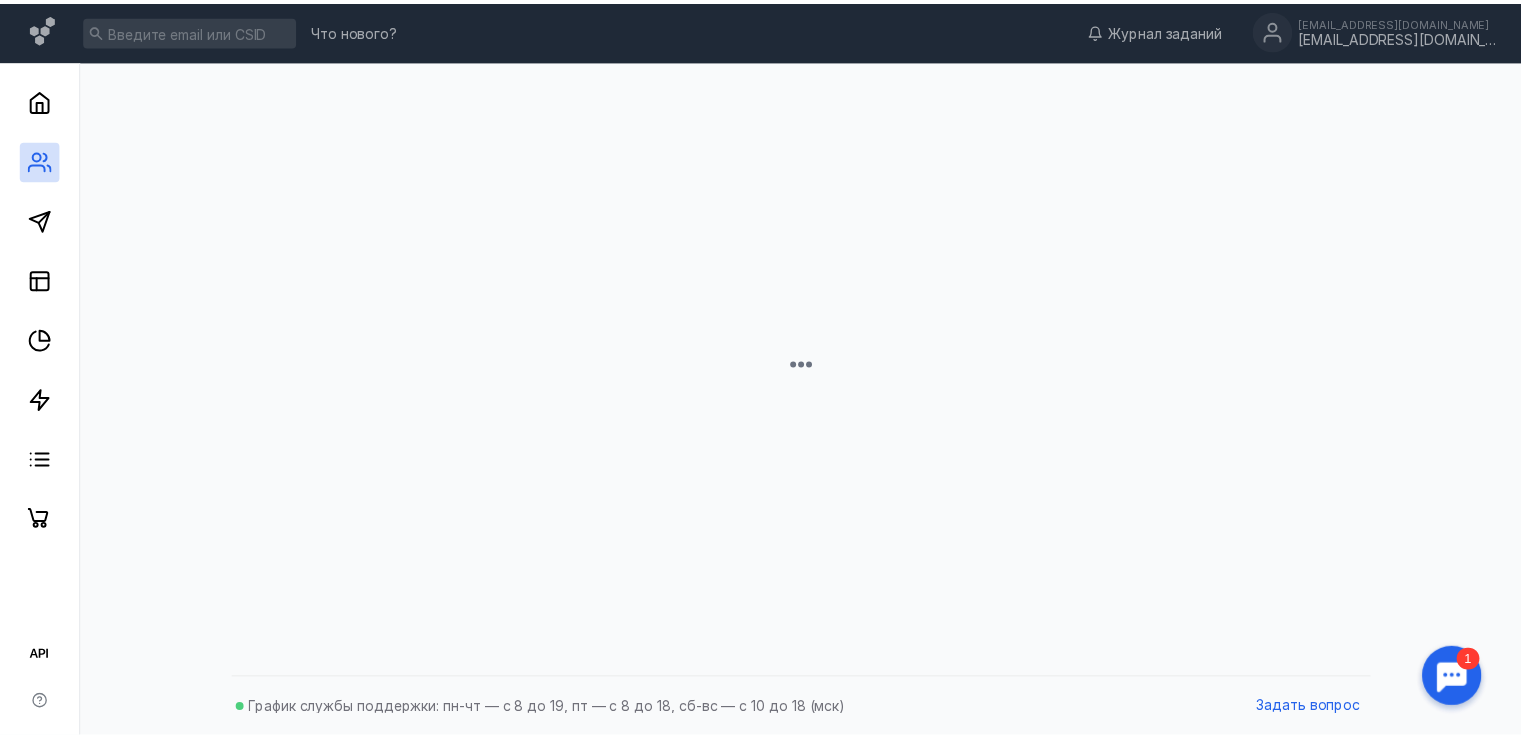 scroll, scrollTop: 0, scrollLeft: 0, axis: both 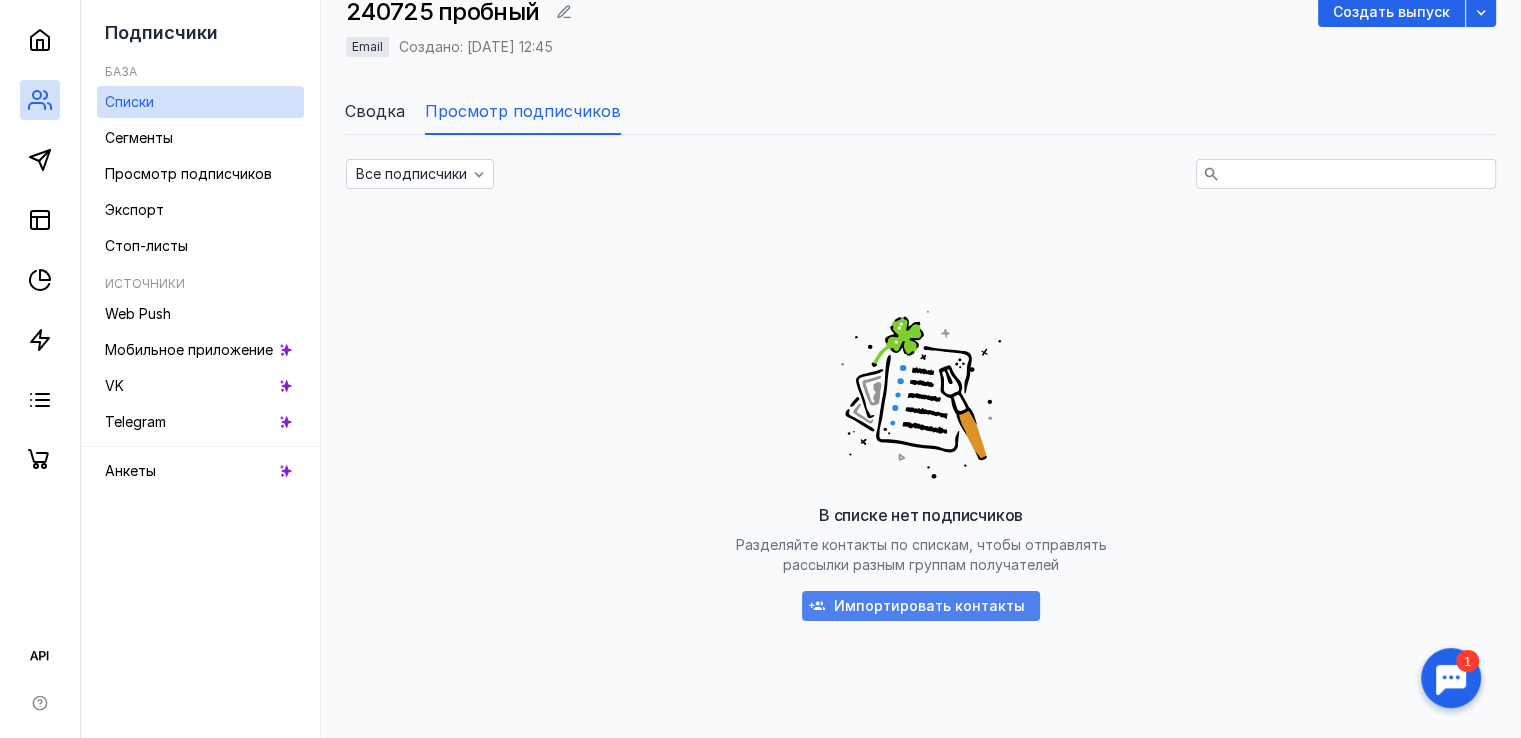 click on "Импортировать контакты" at bounding box center [929, 606] 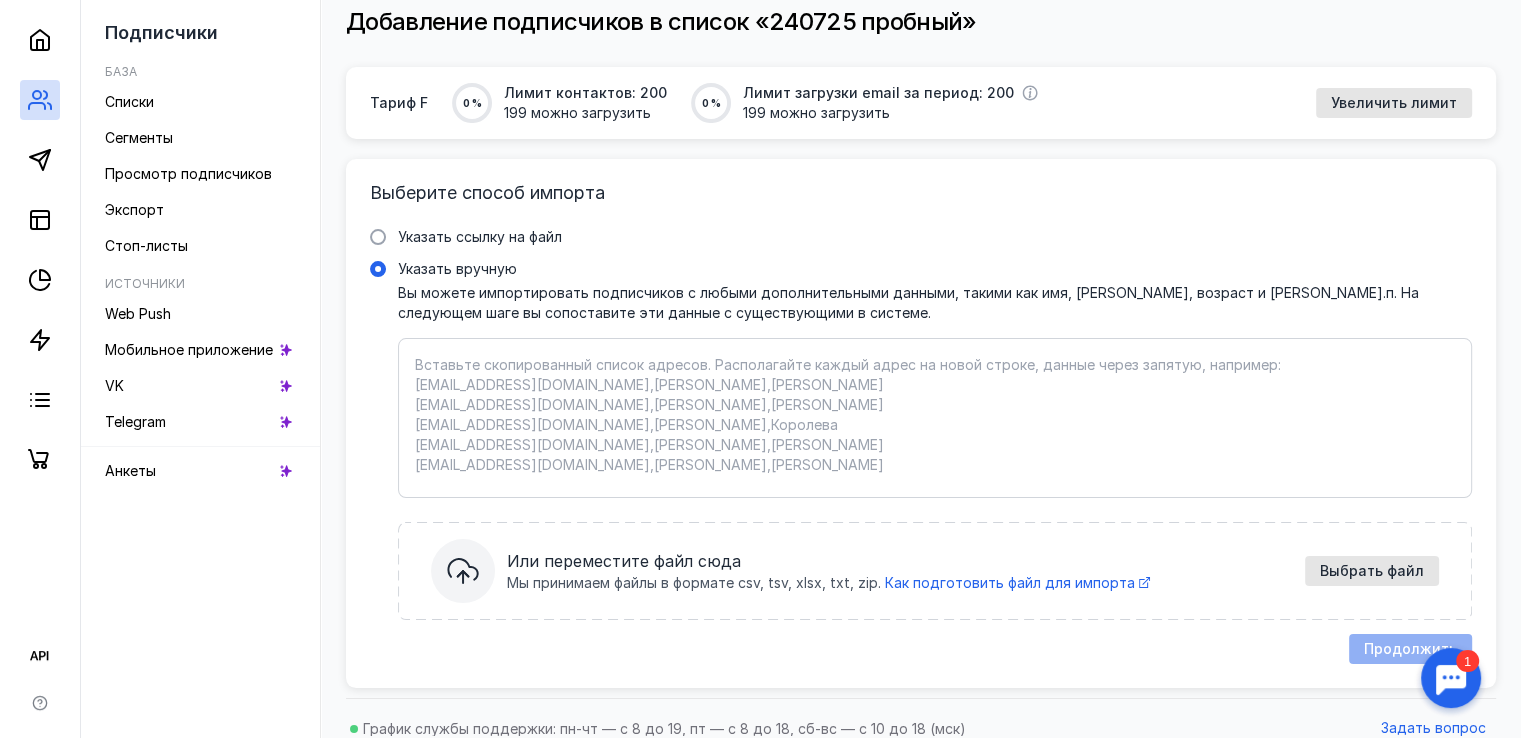 scroll, scrollTop: 112, scrollLeft: 0, axis: vertical 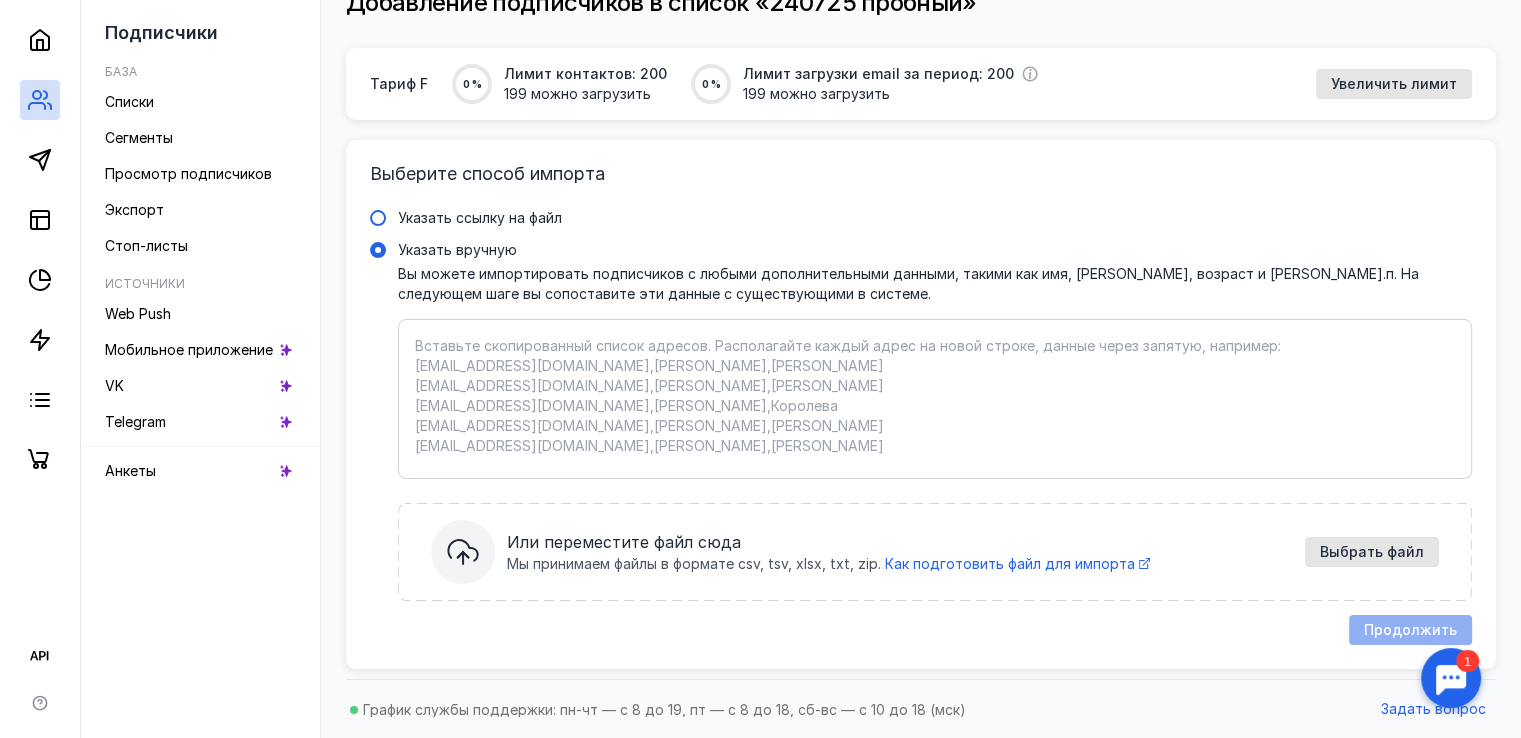 click on "Указать ссылку на файл" at bounding box center [480, 217] 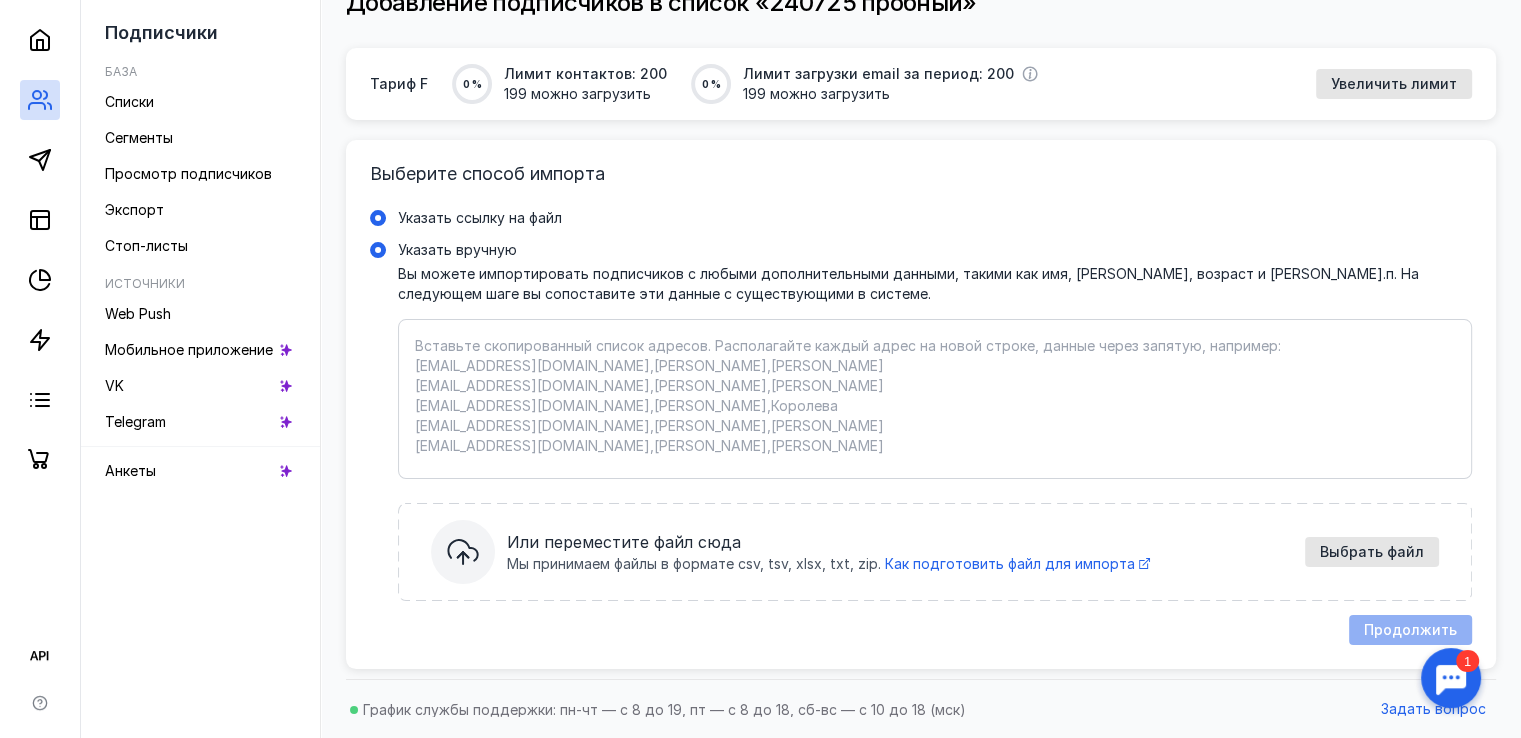 click on "Указать ссылку на файл" at bounding box center (0, 0) 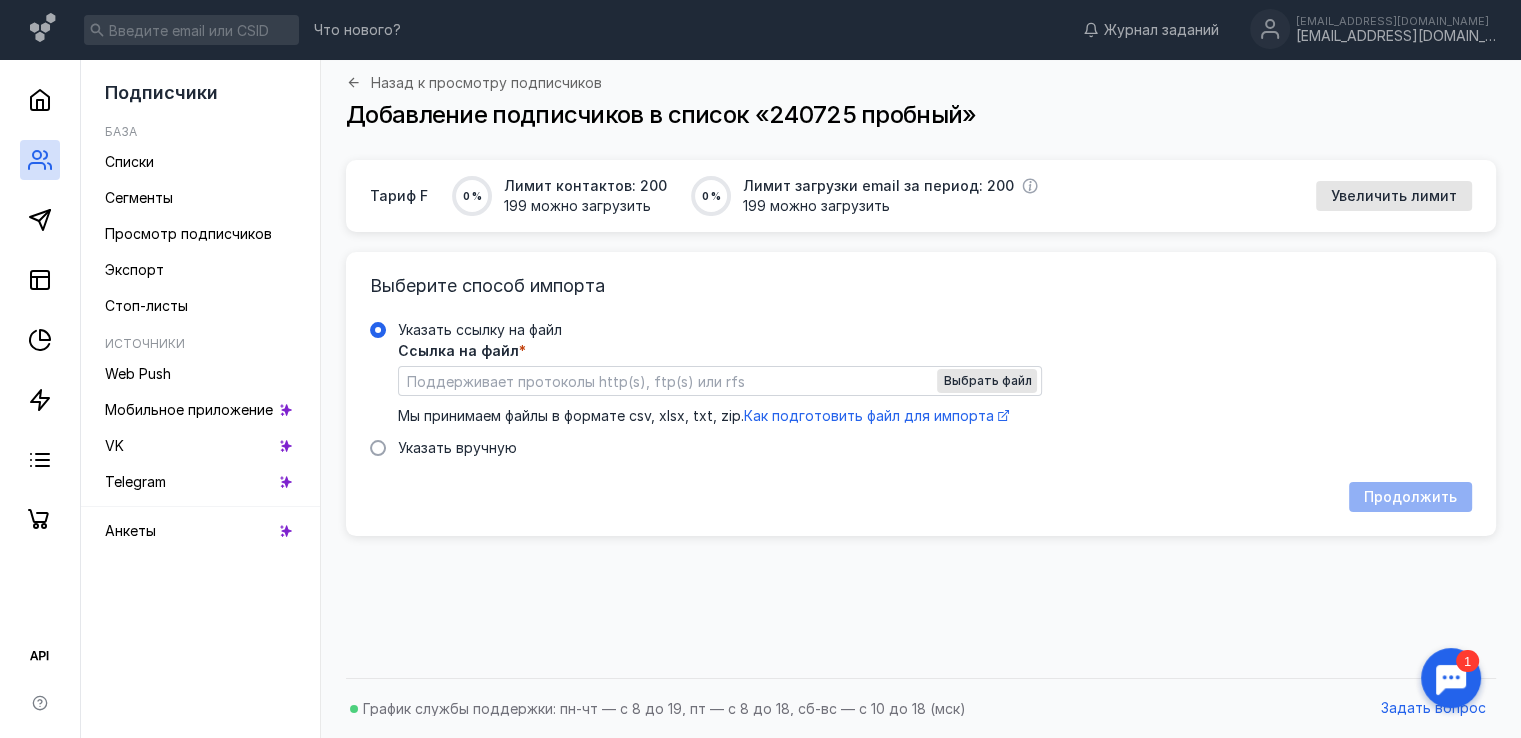 scroll, scrollTop: 0, scrollLeft: 0, axis: both 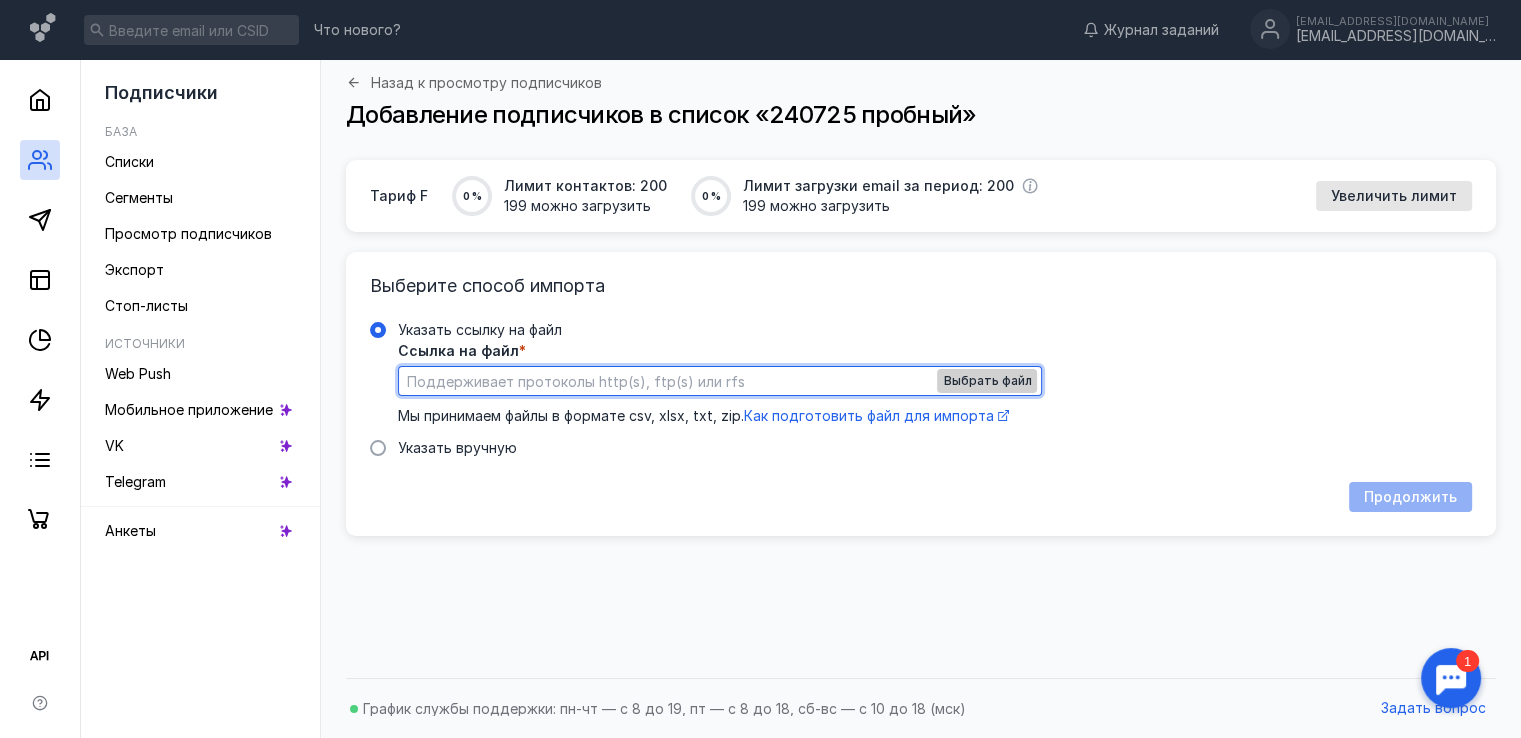 click on "Выбрать файл" at bounding box center (987, 381) 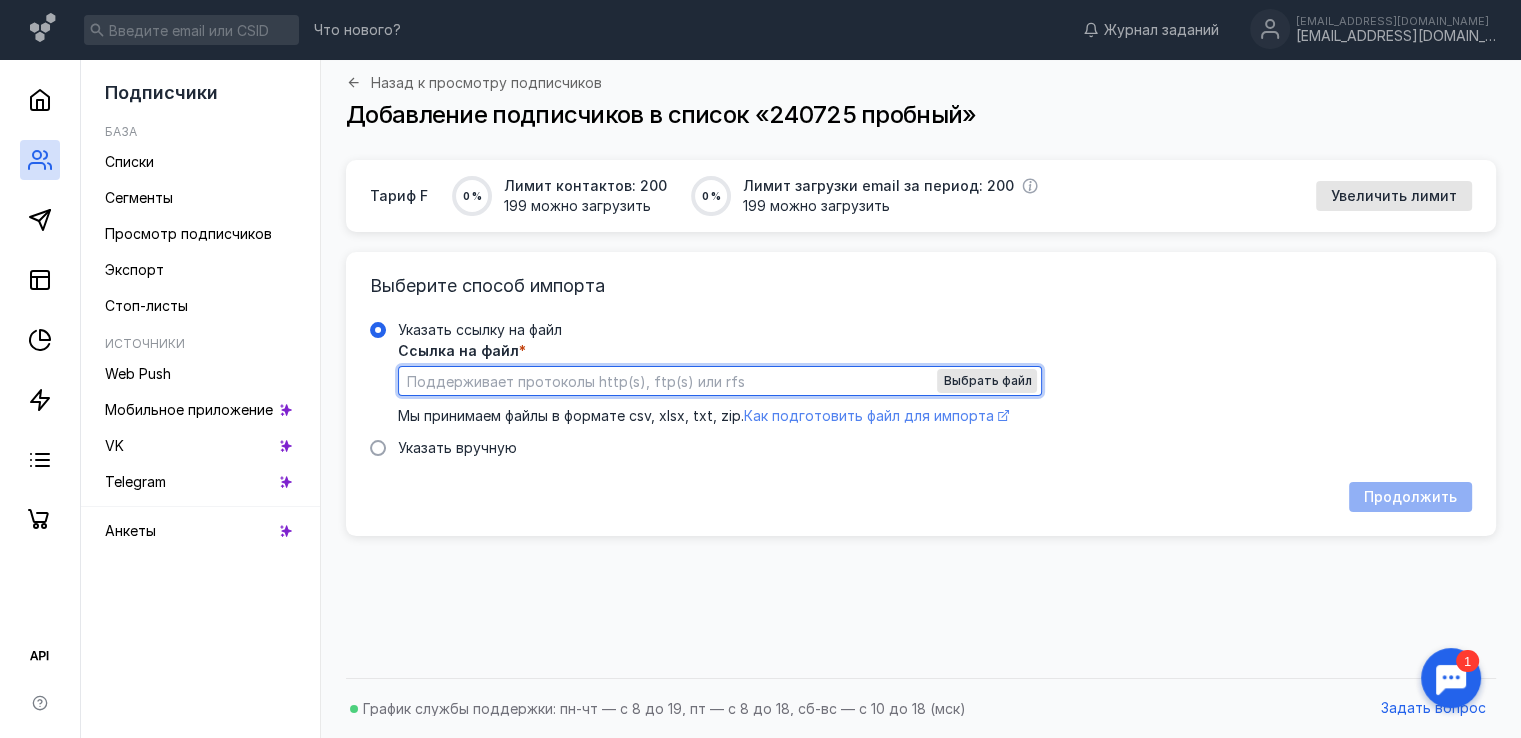 click on "Как подготовить файл для импорта" at bounding box center (869, 415) 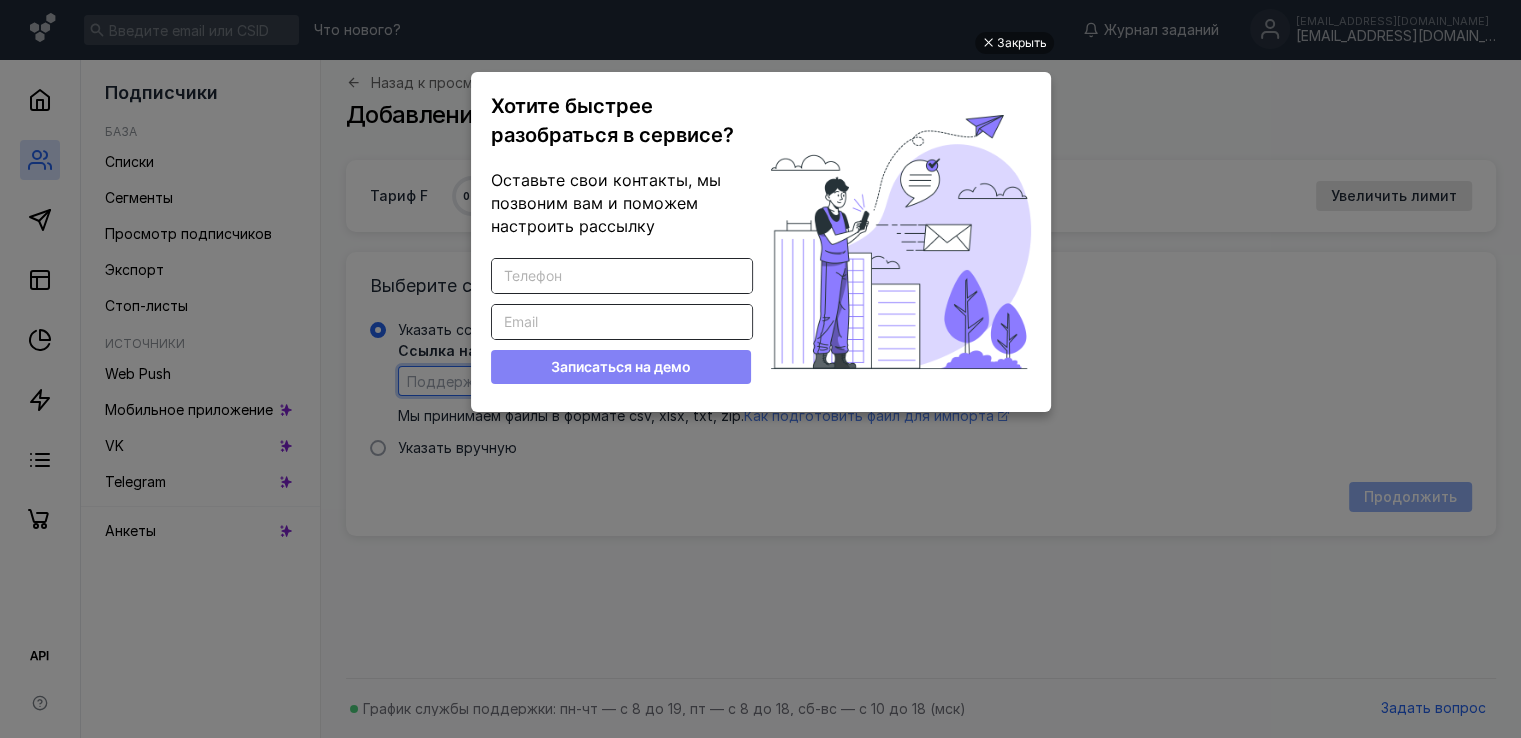 scroll, scrollTop: 0, scrollLeft: 0, axis: both 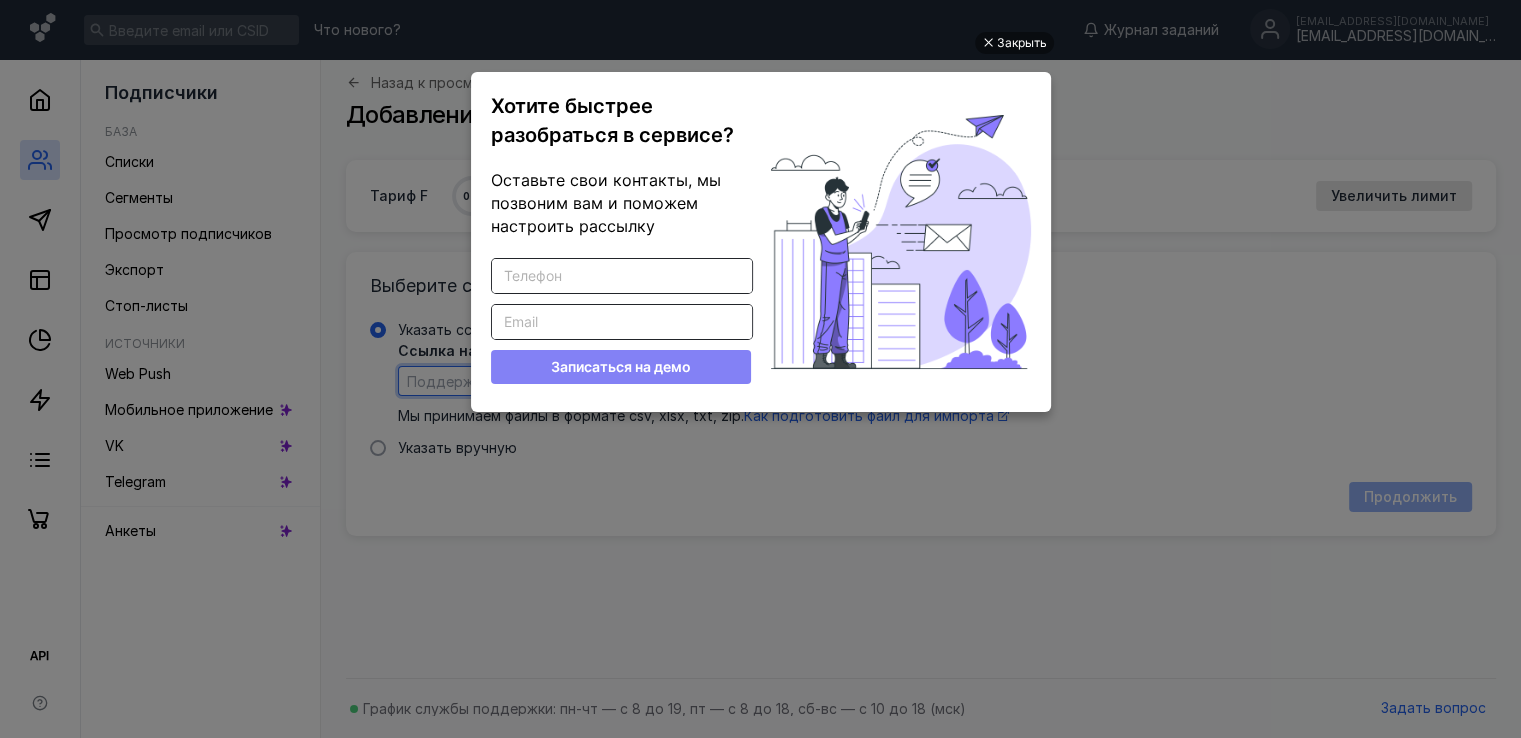 click on "Введите корректный телефон" at bounding box center (622, 276) 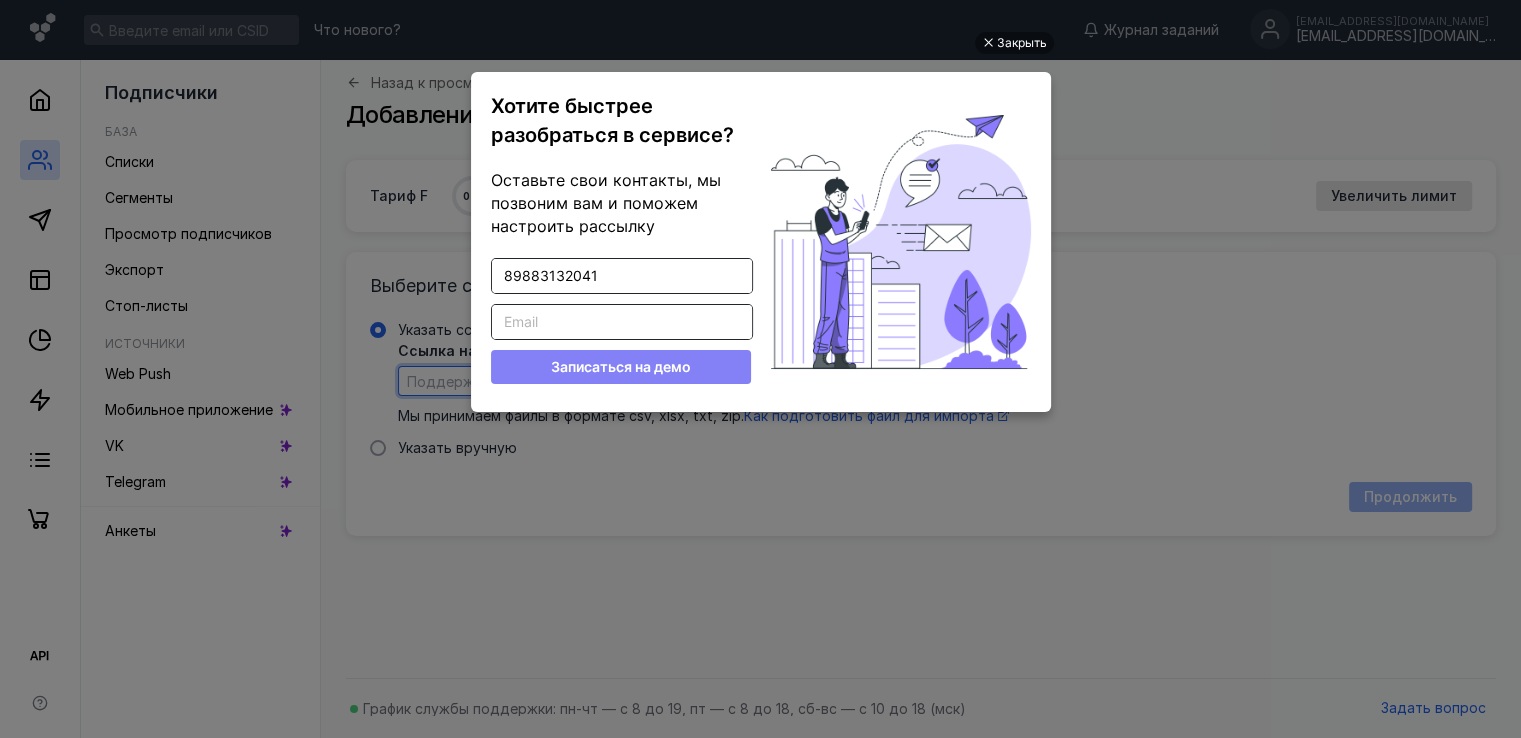 type on "89883132041" 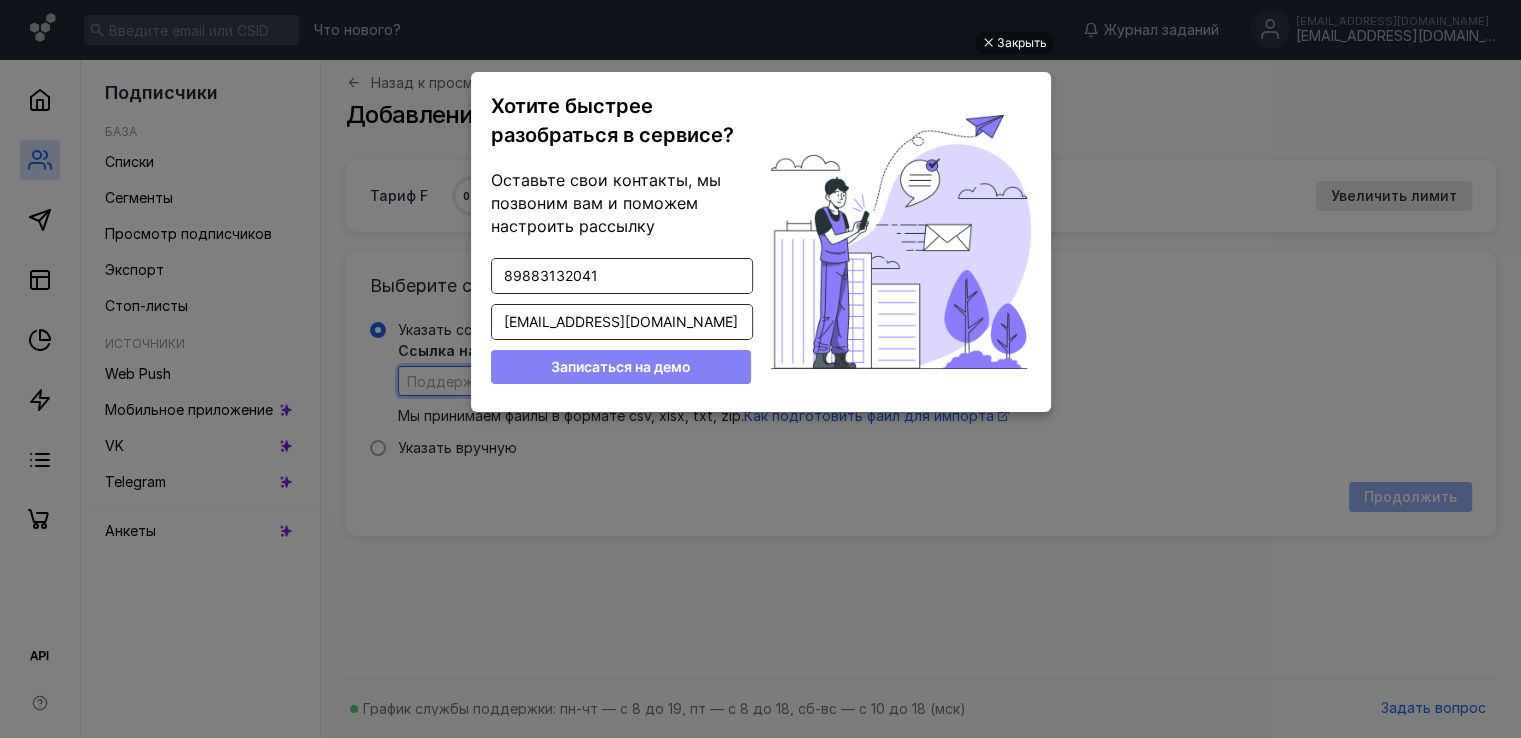 type on "[EMAIL_ADDRESS][DOMAIN_NAME]" 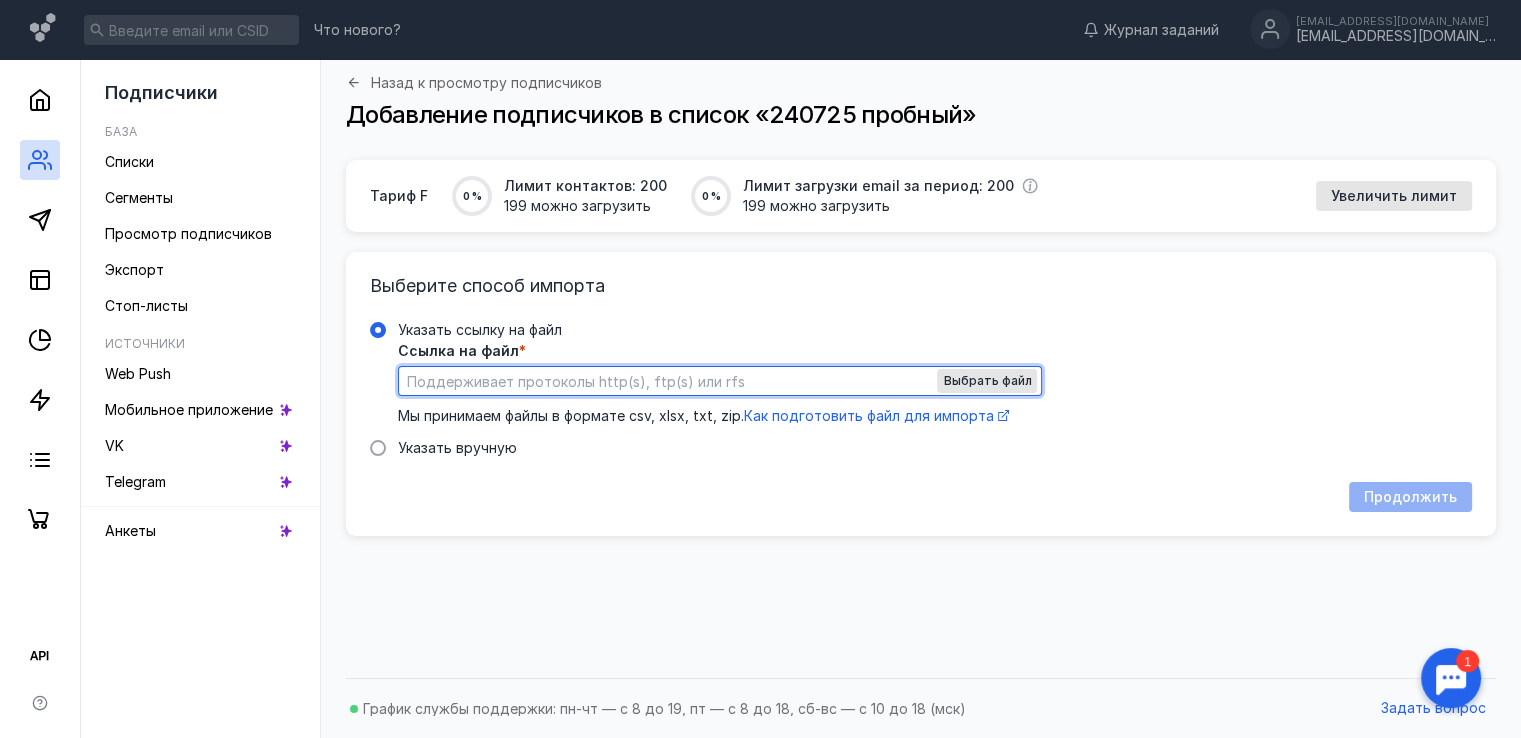 scroll, scrollTop: 0, scrollLeft: 0, axis: both 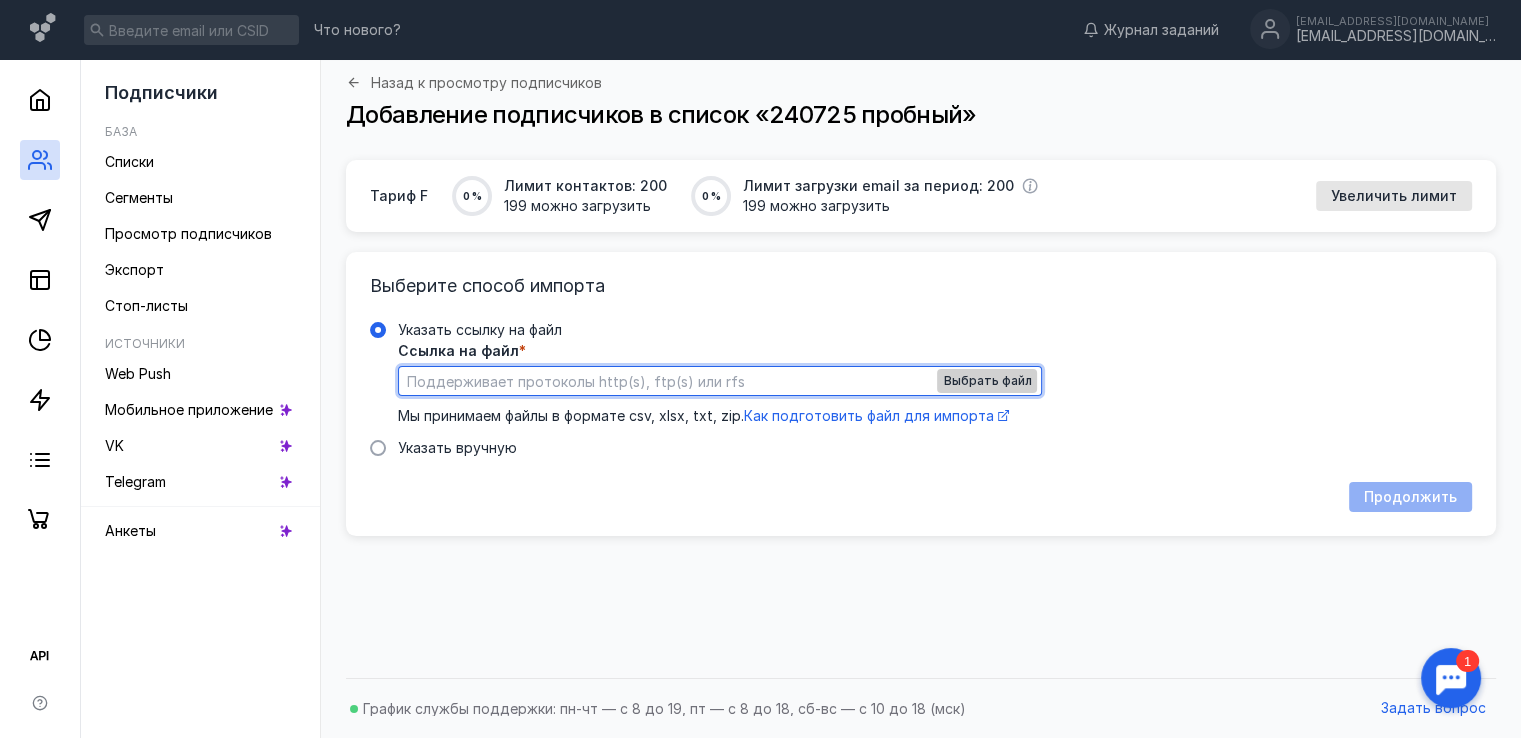 click on "Выбрать файл" at bounding box center [987, 381] 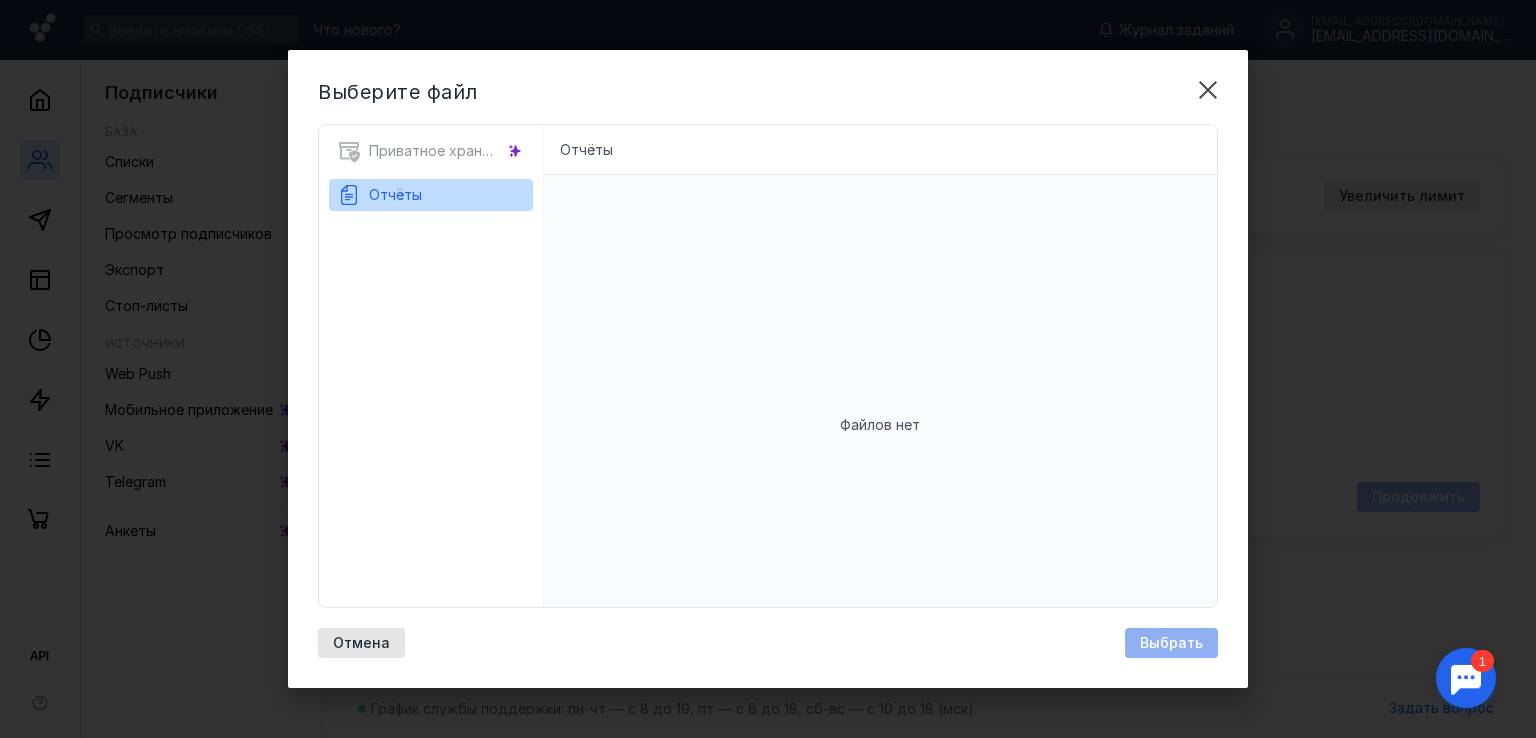 click on "Отчёты" at bounding box center (431, 195) 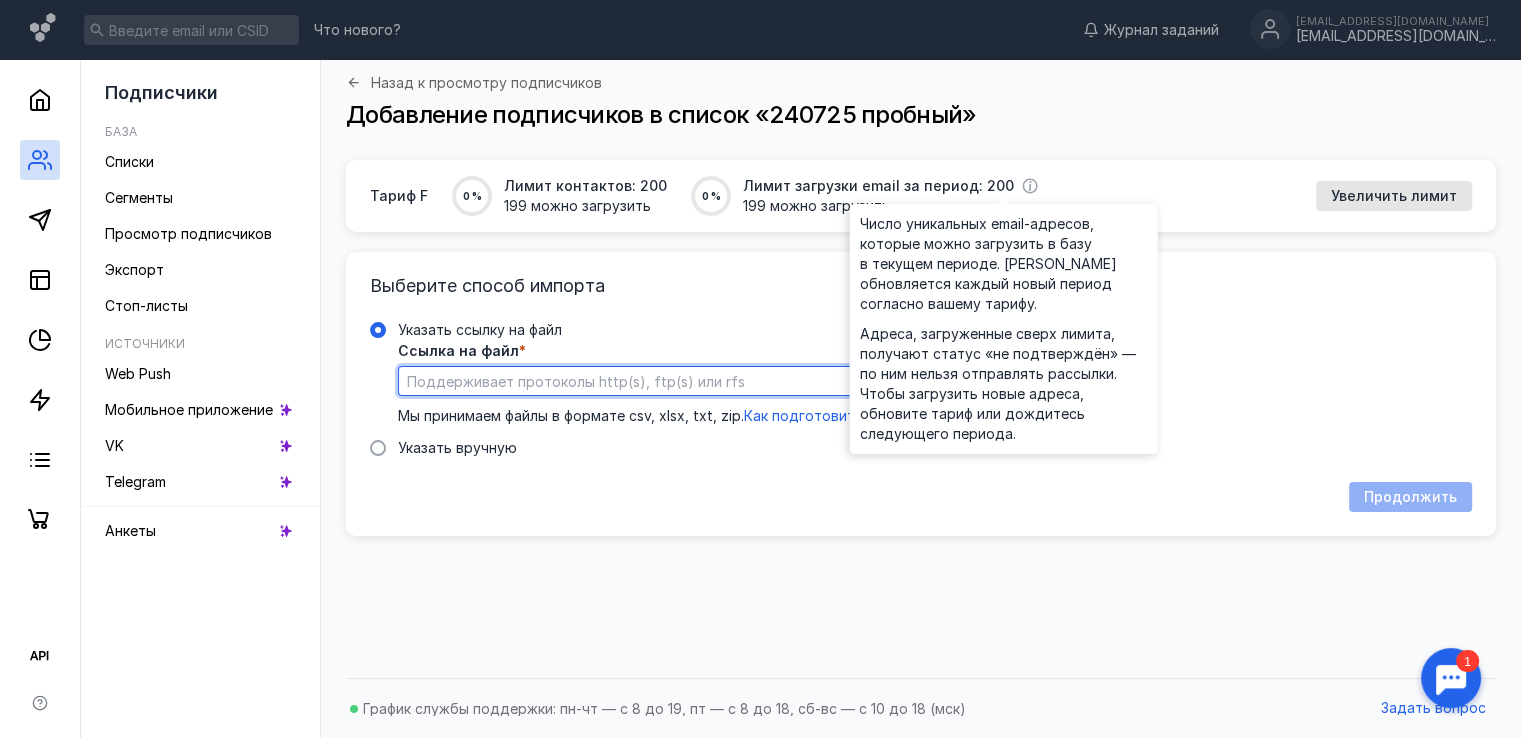 click 